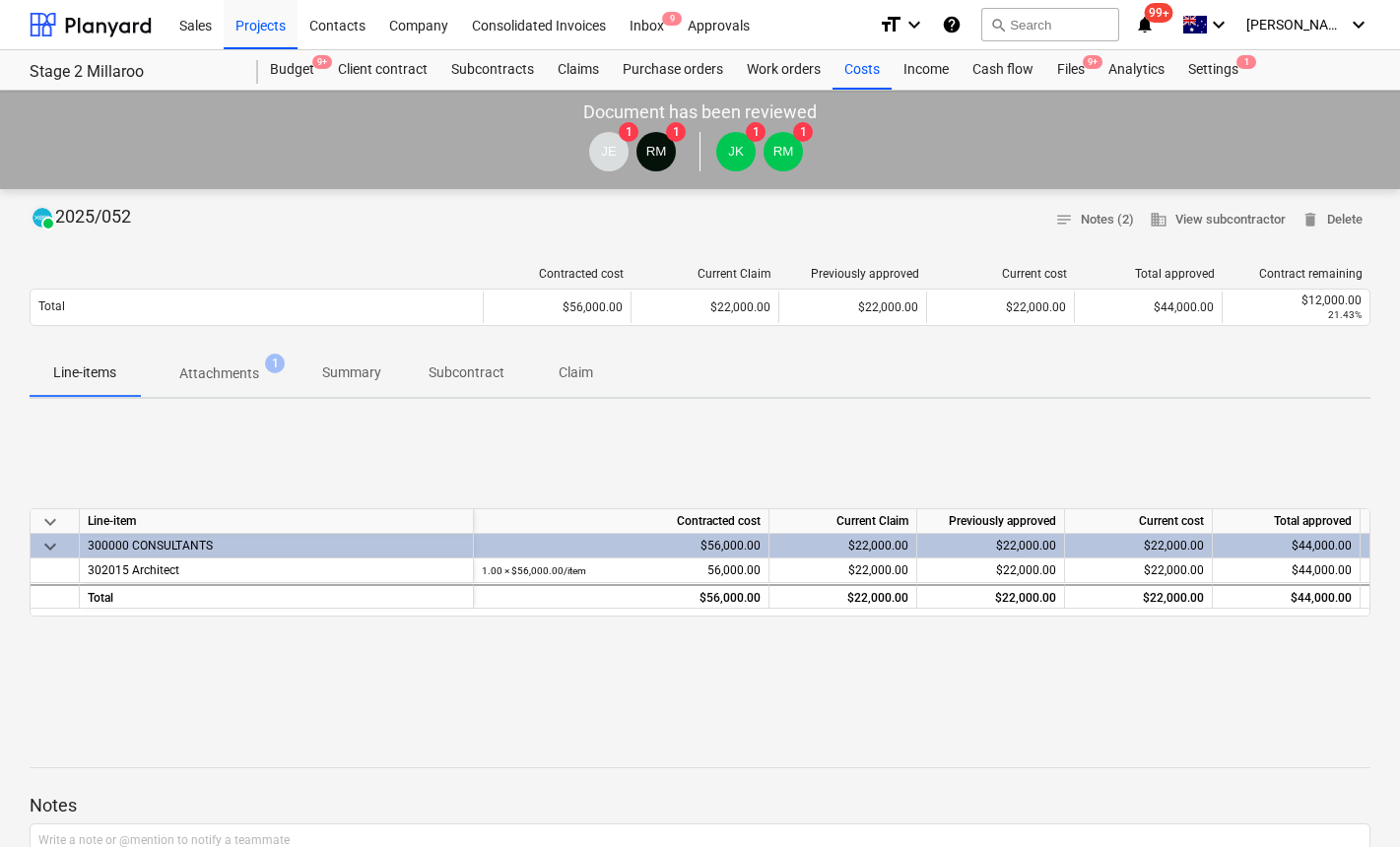 scroll, scrollTop: 0, scrollLeft: 0, axis: both 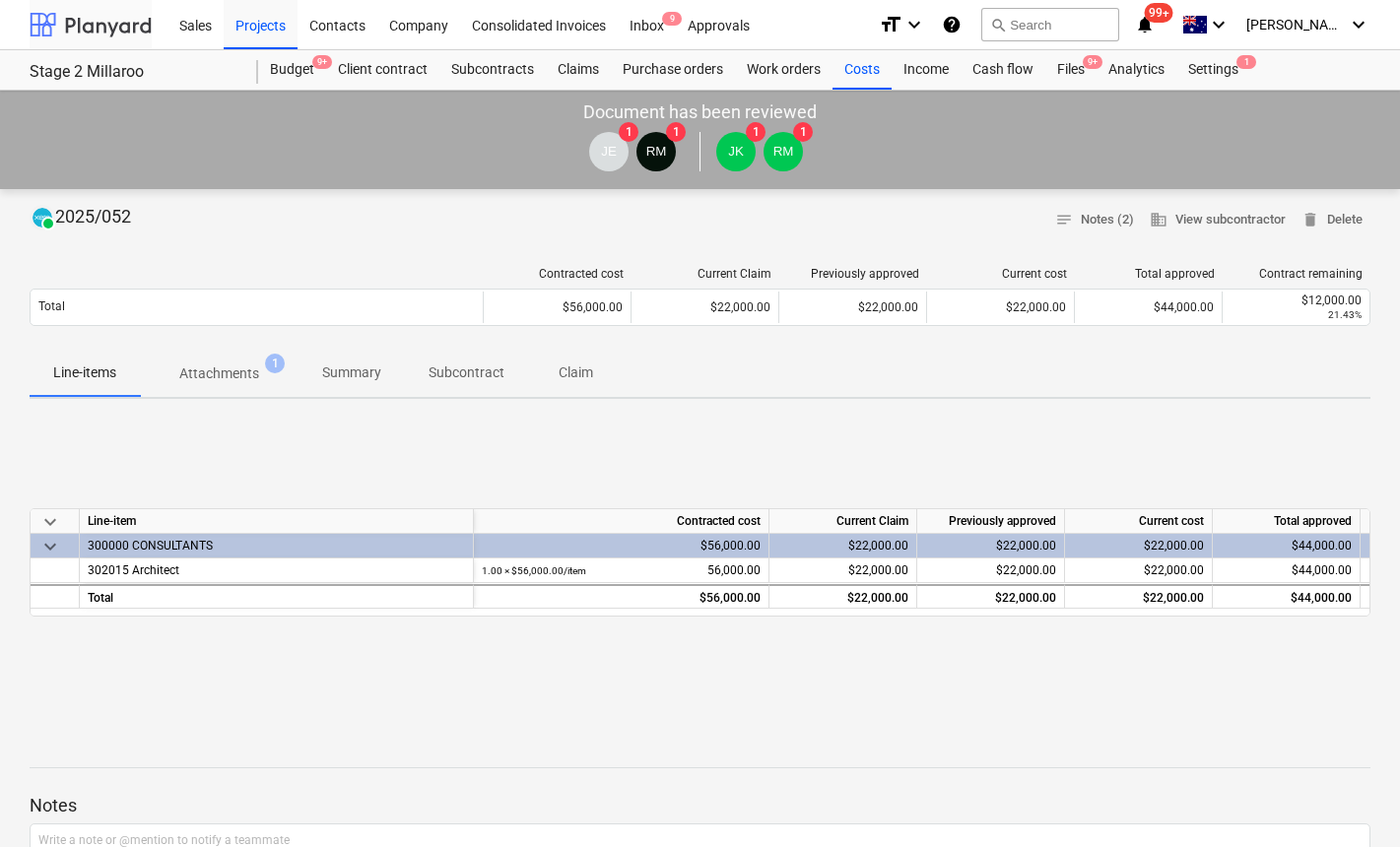 click at bounding box center (91, 25) 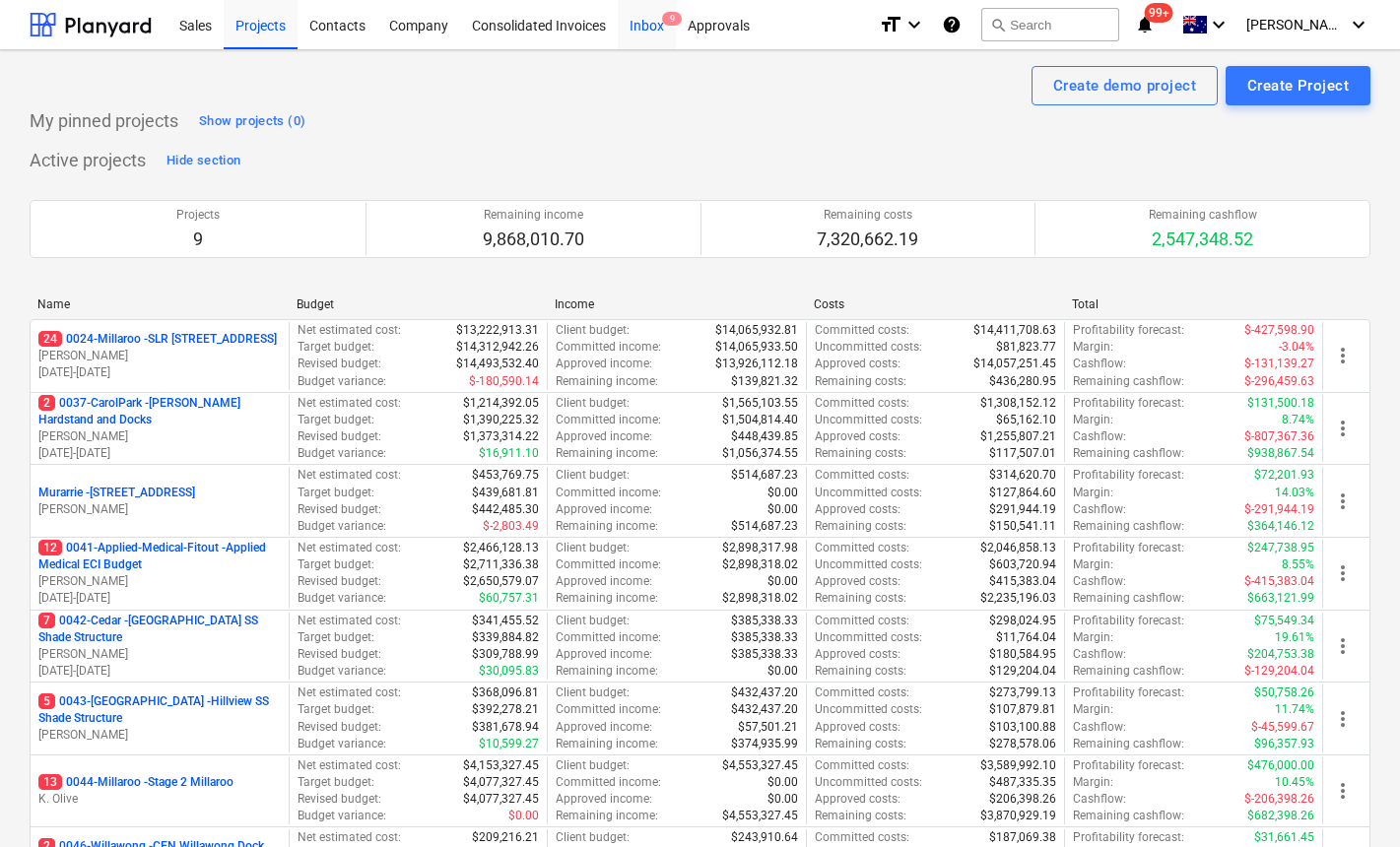 click on "Inbox 9" at bounding box center (646, 24) 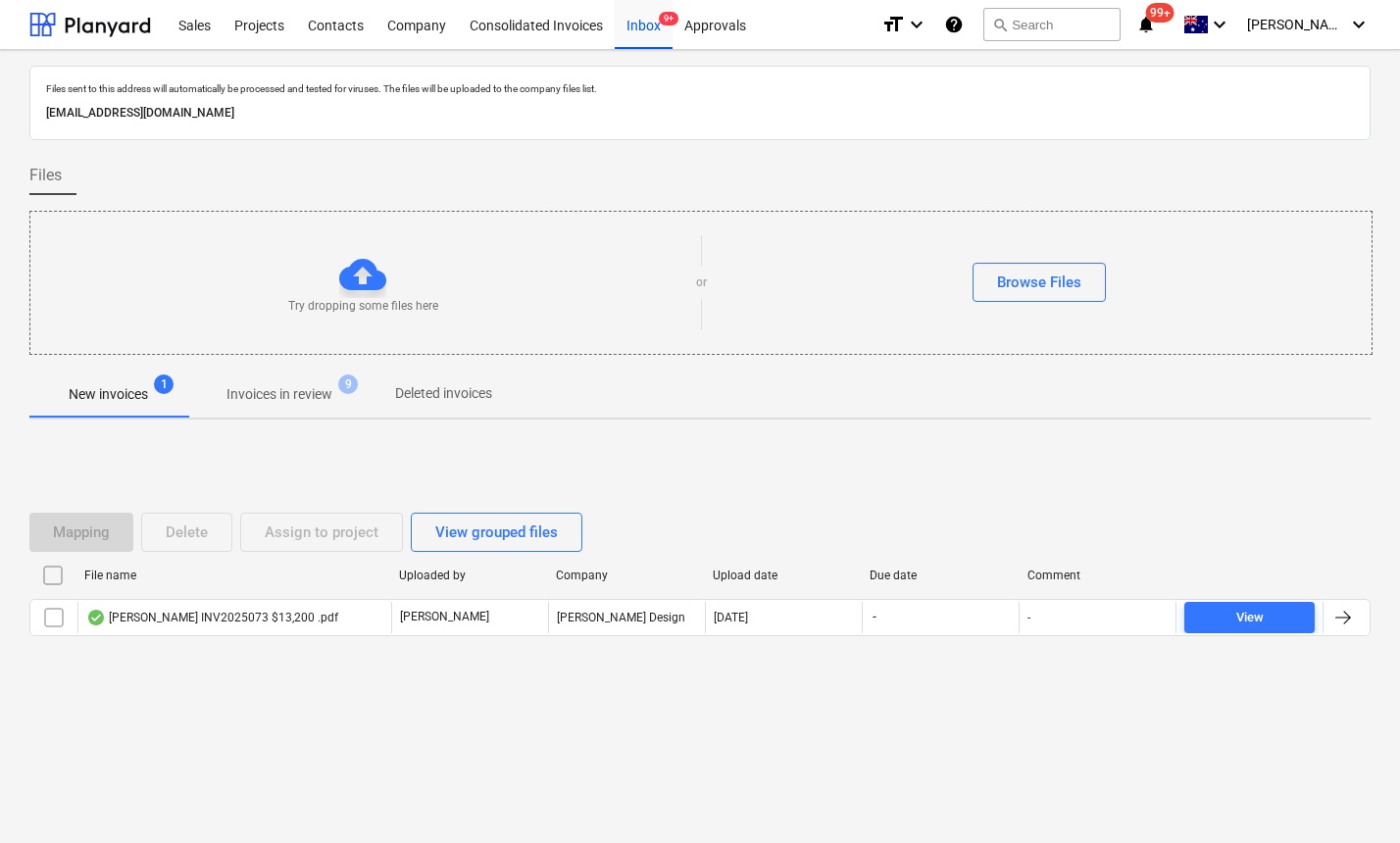 click on "Mapping Delete Assign to project View grouped files File name Uploaded by Company Upload date Due date Comment   [PERSON_NAME] INV2025073 $13,200 .pdf J. [PERSON_NAME] Design [DATE] - - View Please wait" at bounding box center (700, 582) 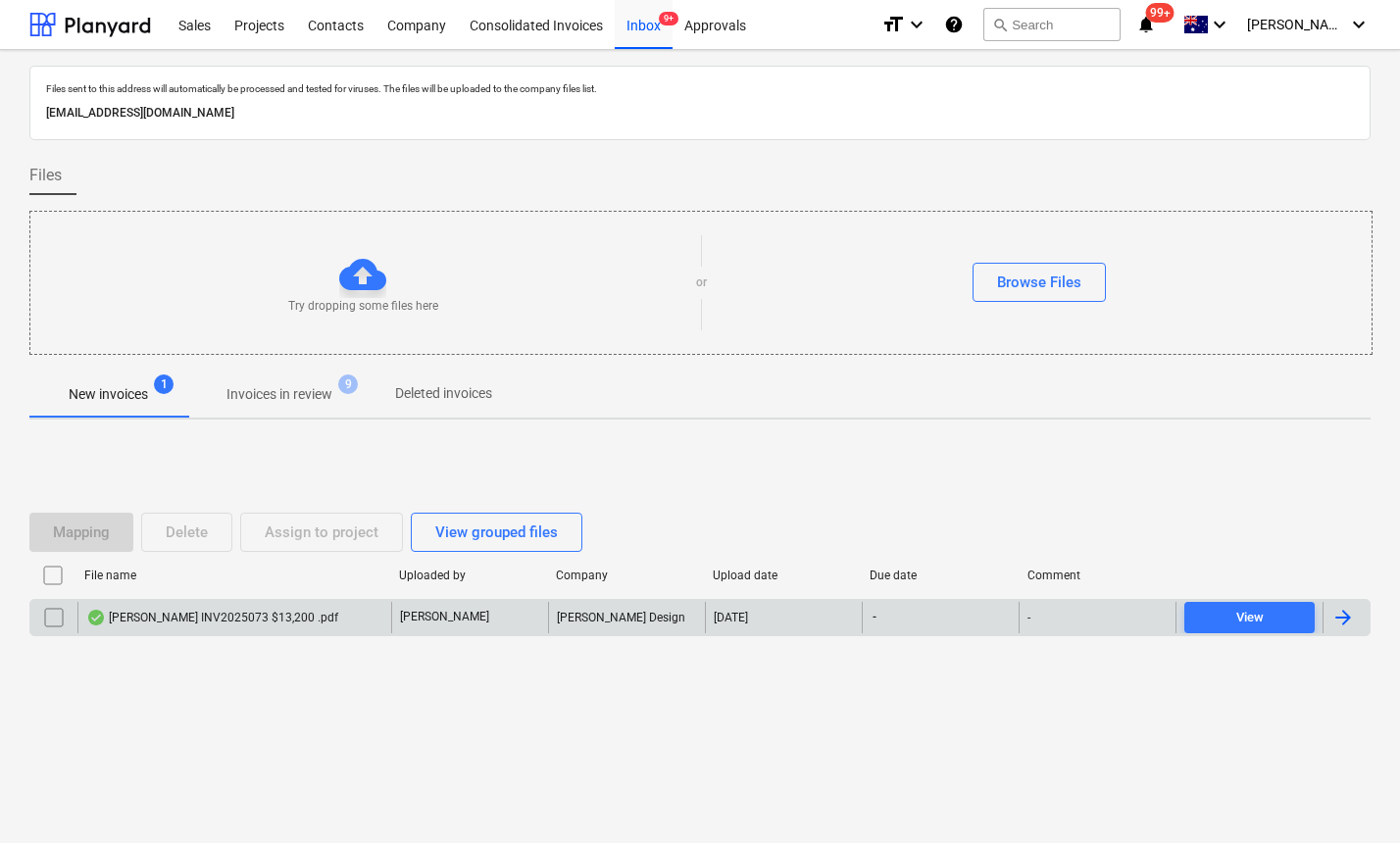 click on "[PERSON_NAME] INV2025073 $13,200 .pdf" at bounding box center (212, 618) 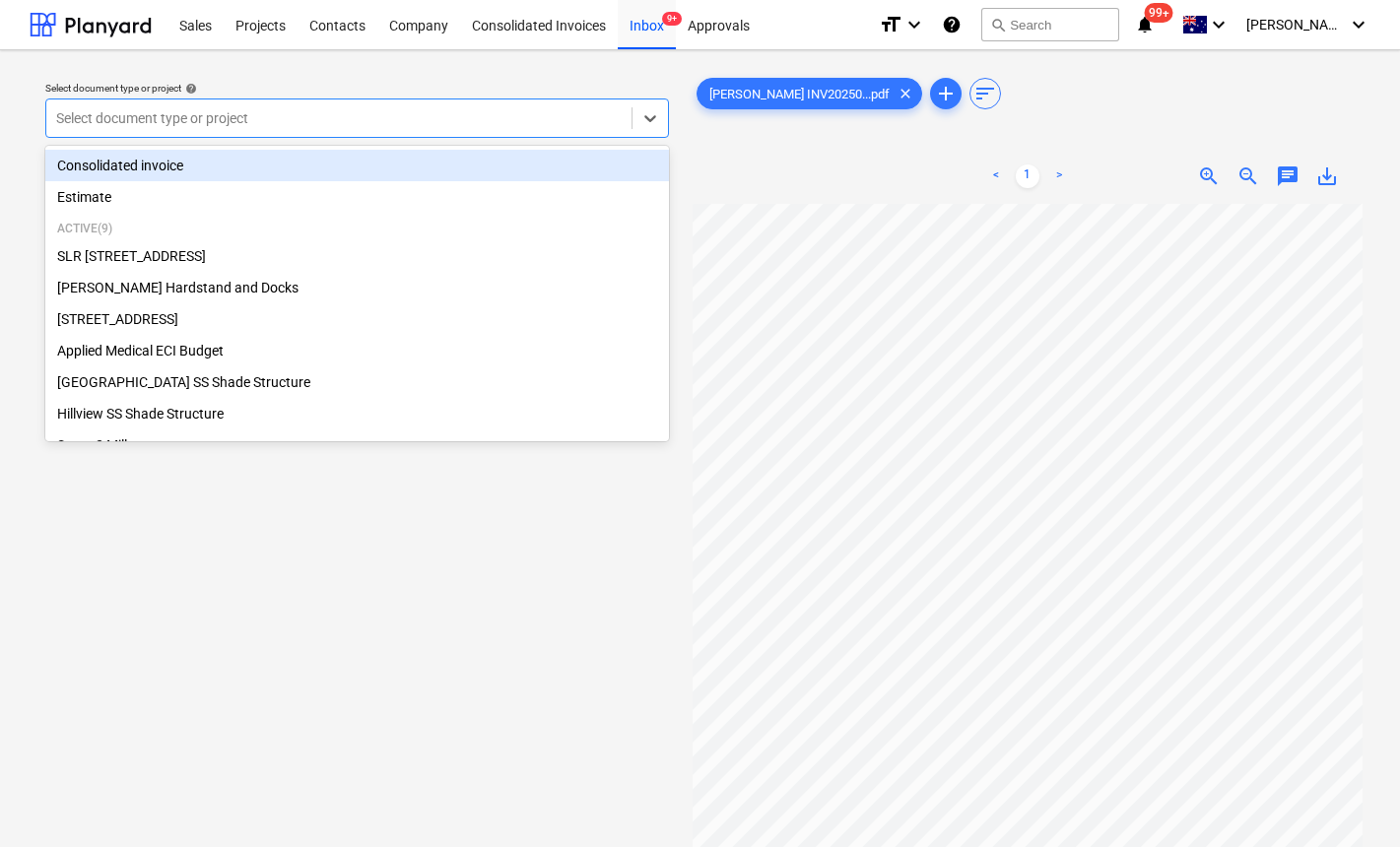click at bounding box center (339, 118) 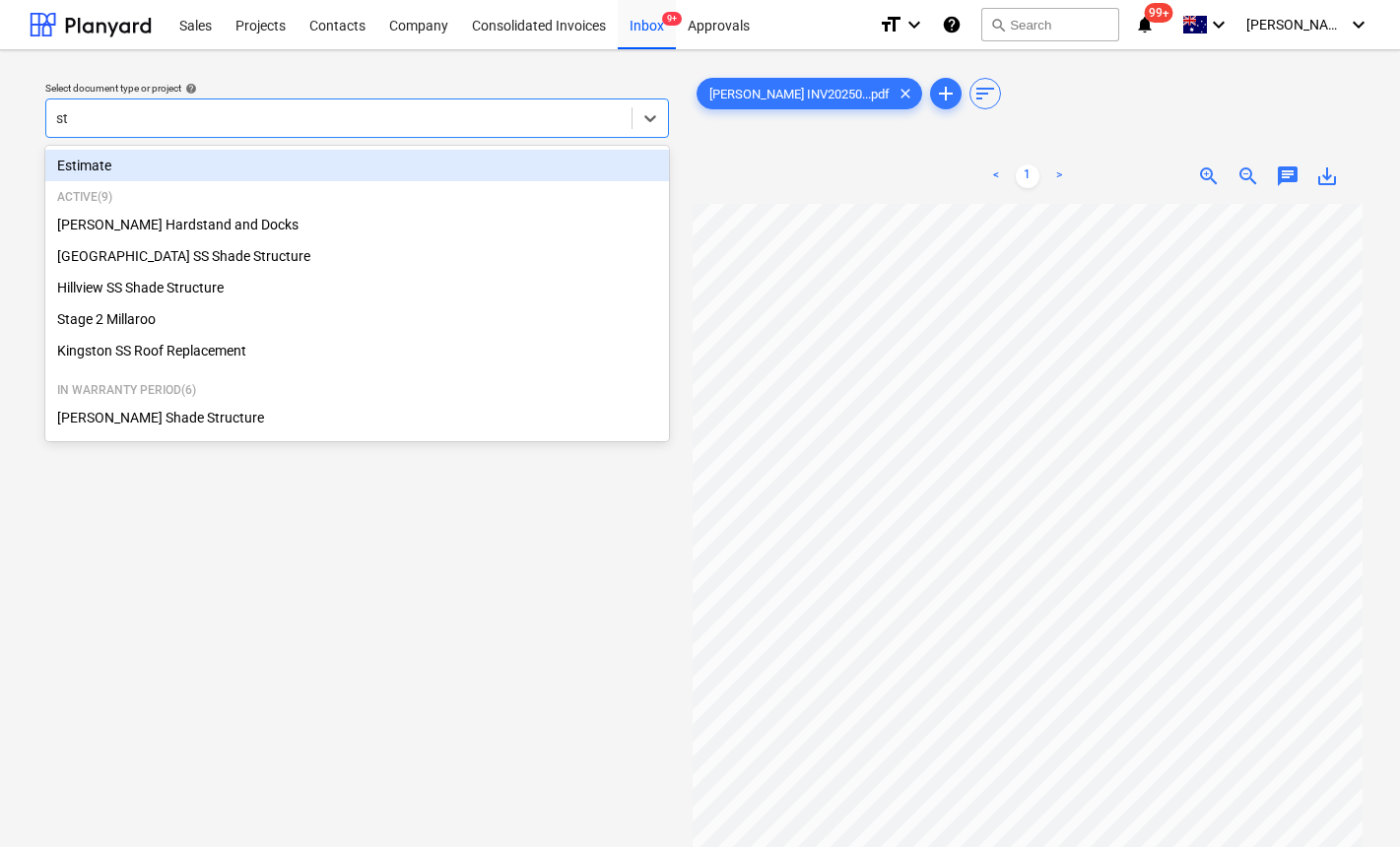 type on "sta" 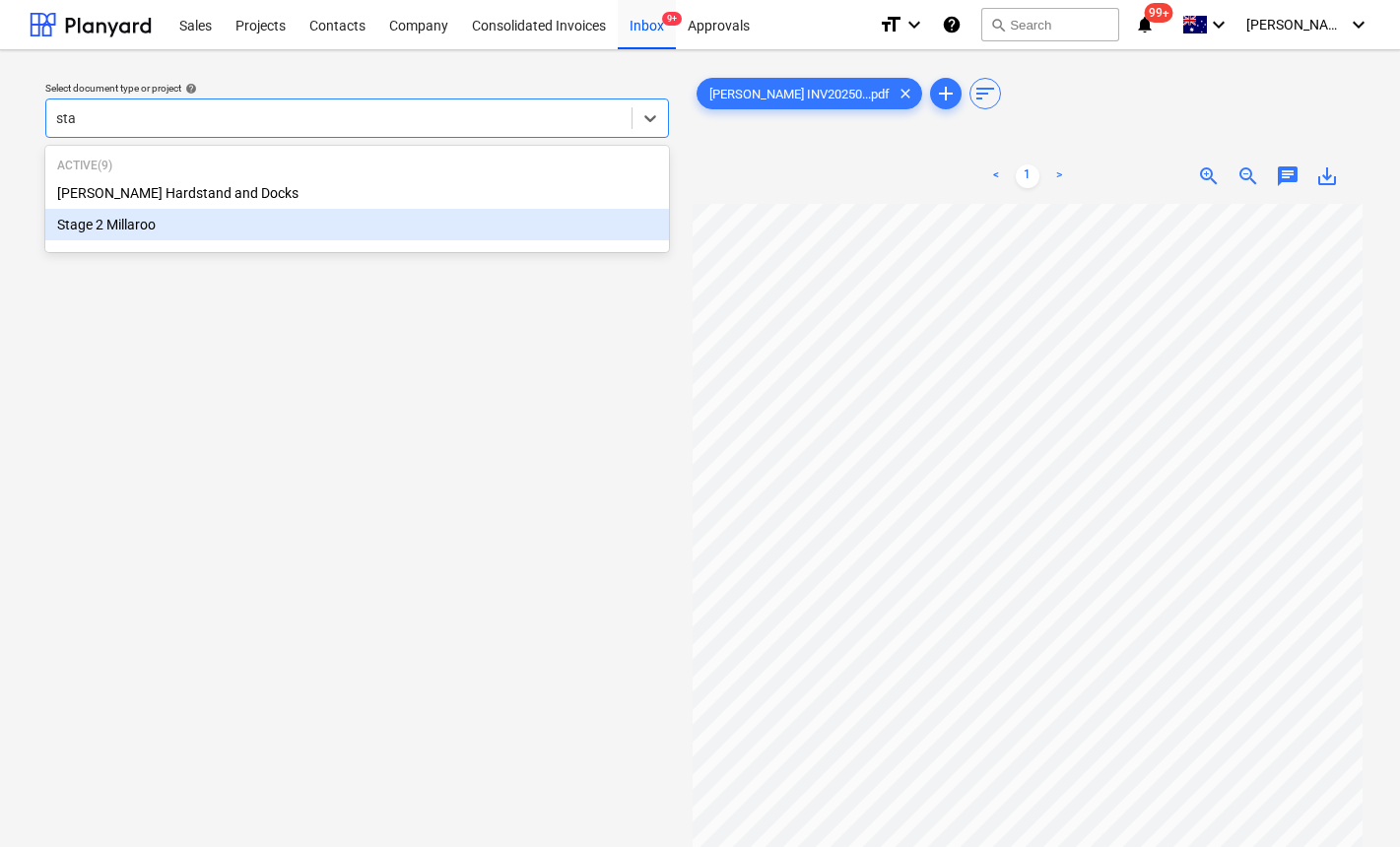 click on "Stage 2 Millaroo" at bounding box center [357, 225] 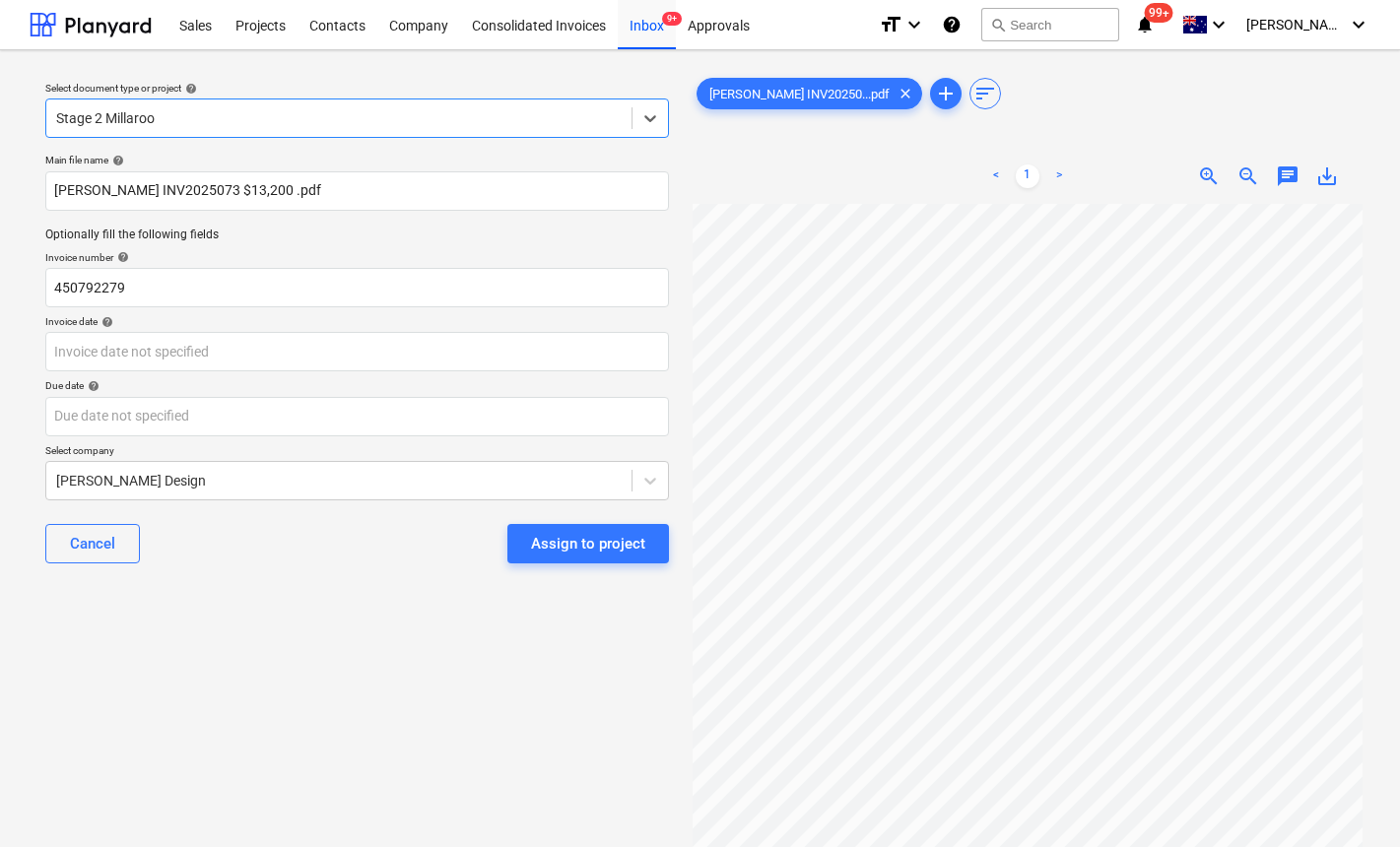 scroll, scrollTop: 73, scrollLeft: 0, axis: vertical 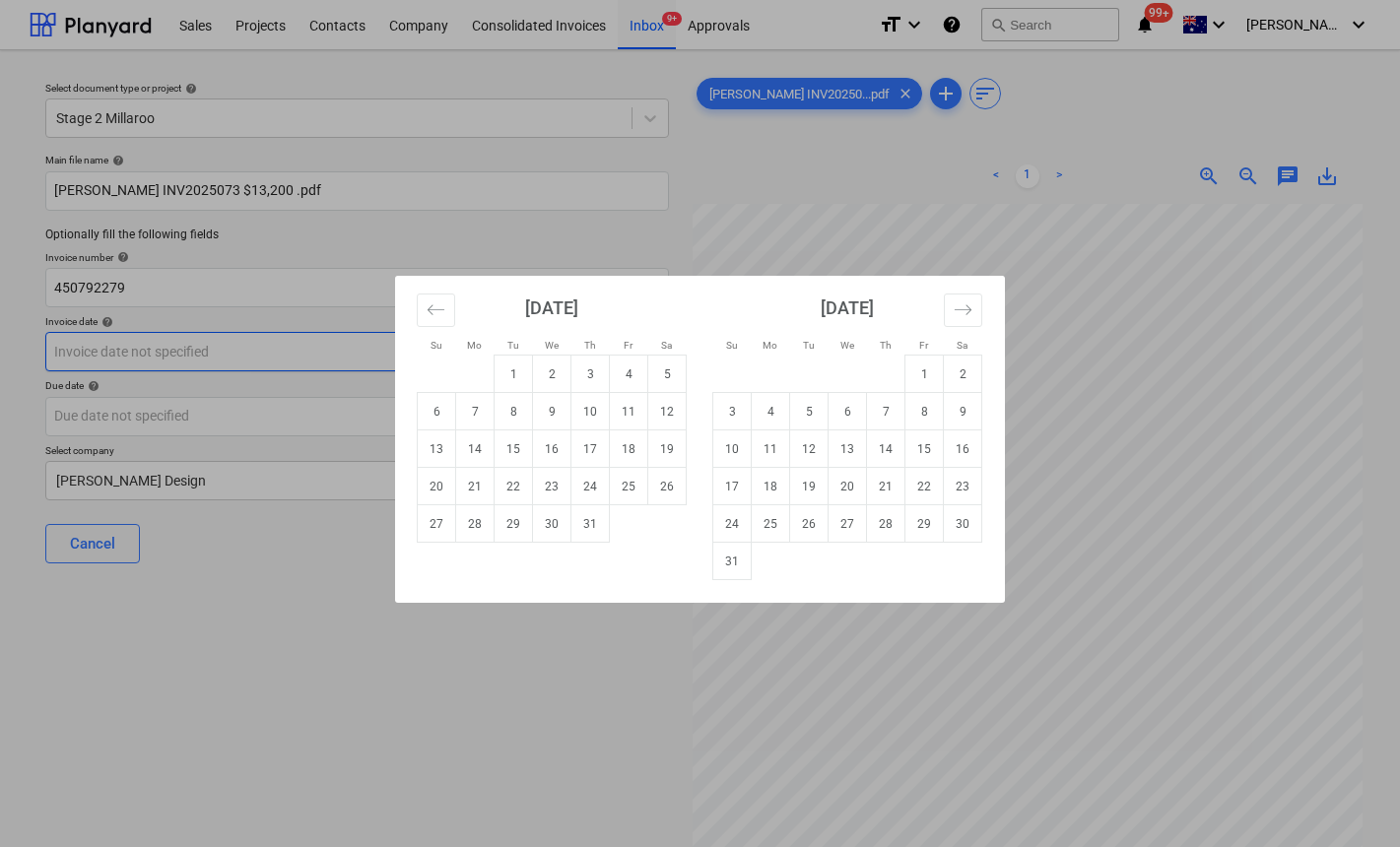 click on "Sales Projects Contacts Company Consolidated Invoices Inbox 9+ Approvals format_size keyboard_arrow_down help search Search notifications 99+ keyboard_arrow_down [PERSON_NAME] keyboard_arrow_down Select document type or project help Stage 2 Millaroo Main file name help [PERSON_NAME] INV2025073 $13,200 .pdf Optionally fill the following fields Invoice number help 450792279 Invoice date help Press the down arrow key to interact with the calendar and
select a date. Press the question mark key to get the keyboard shortcuts for changing dates. Due date help Press the down arrow key to interact with the calendar and
select a date. Press the question mark key to get the keyboard shortcuts for changing dates. Select company [PERSON_NAME] Design   Cancel Assign to project [PERSON_NAME] INV20250...pdf clear add sort < 1 > zoom_in zoom_out chat 0 save_alt
Su Mo Tu We Th Fr Sa Su Mo Tu We Th Fr Sa [DATE] 1 2 3 4 5 6 7 8 9 10 11 12 13 14 15 16 17 18 19 20 21 22 23 24 25 26 27 28 29 [DATE] 1 2 3 4 5 6 7 8 9 10 11 12 13 1" at bounding box center (700, 424) 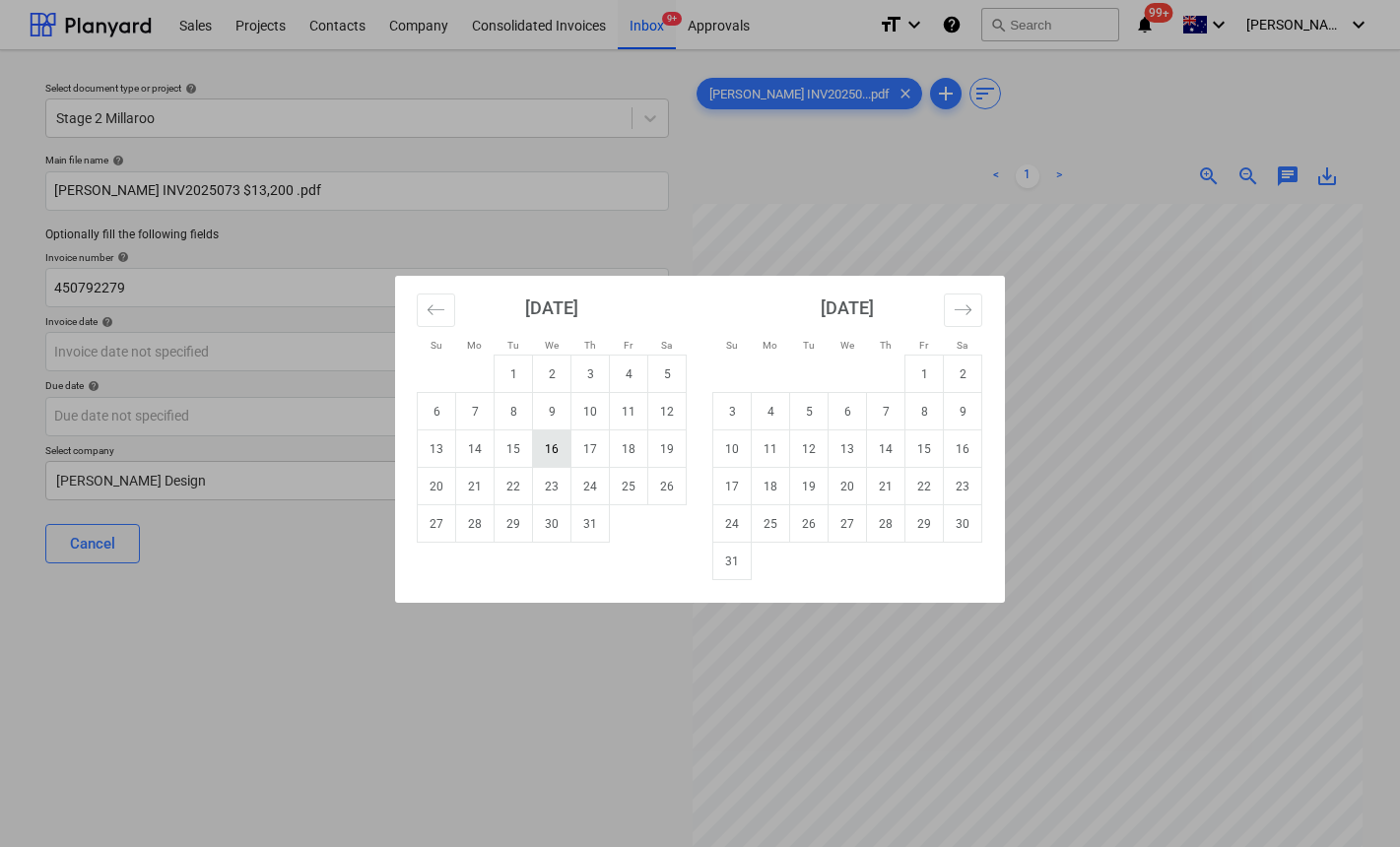 click on "16" at bounding box center (552, 449) 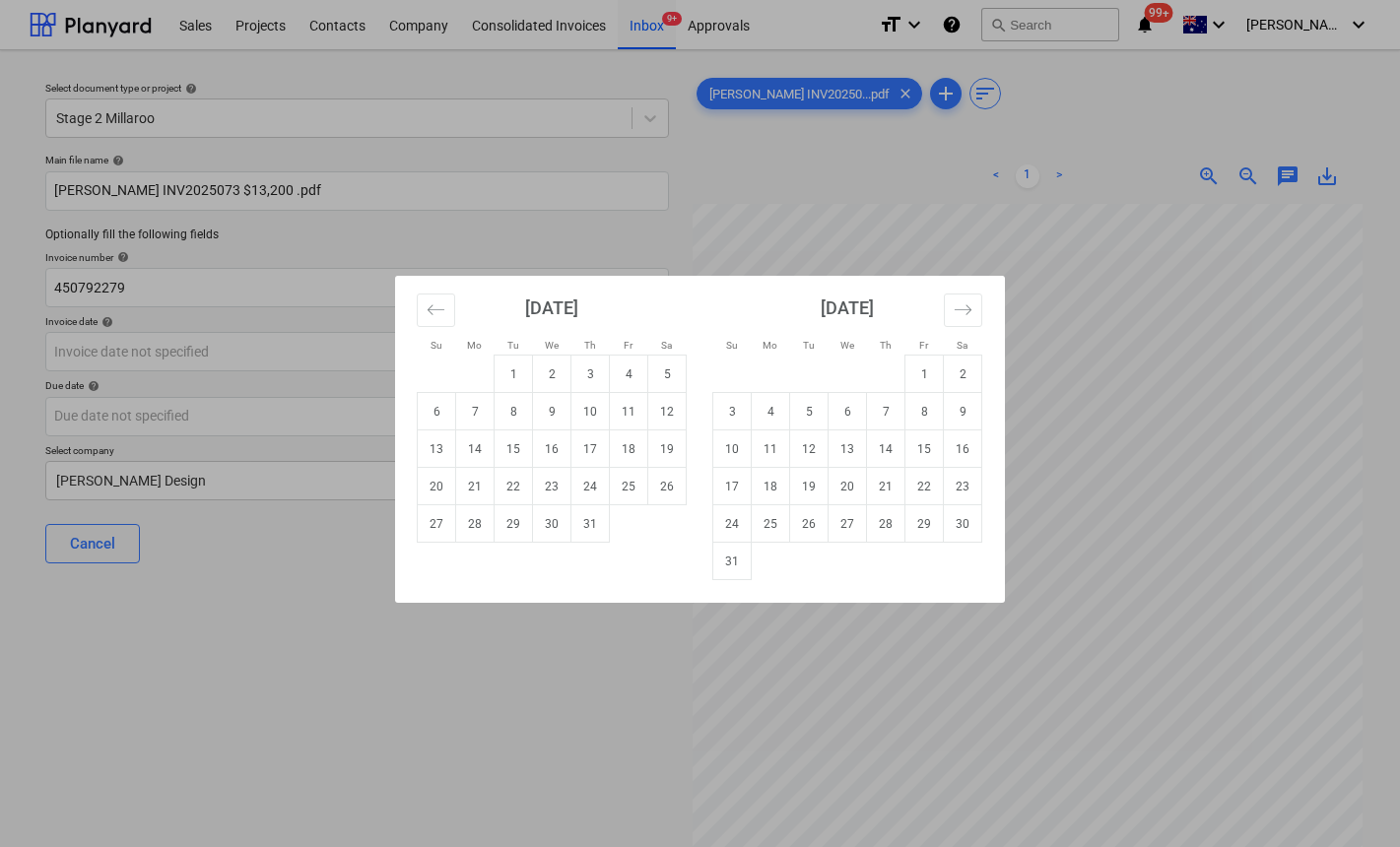 type on "[DATE]" 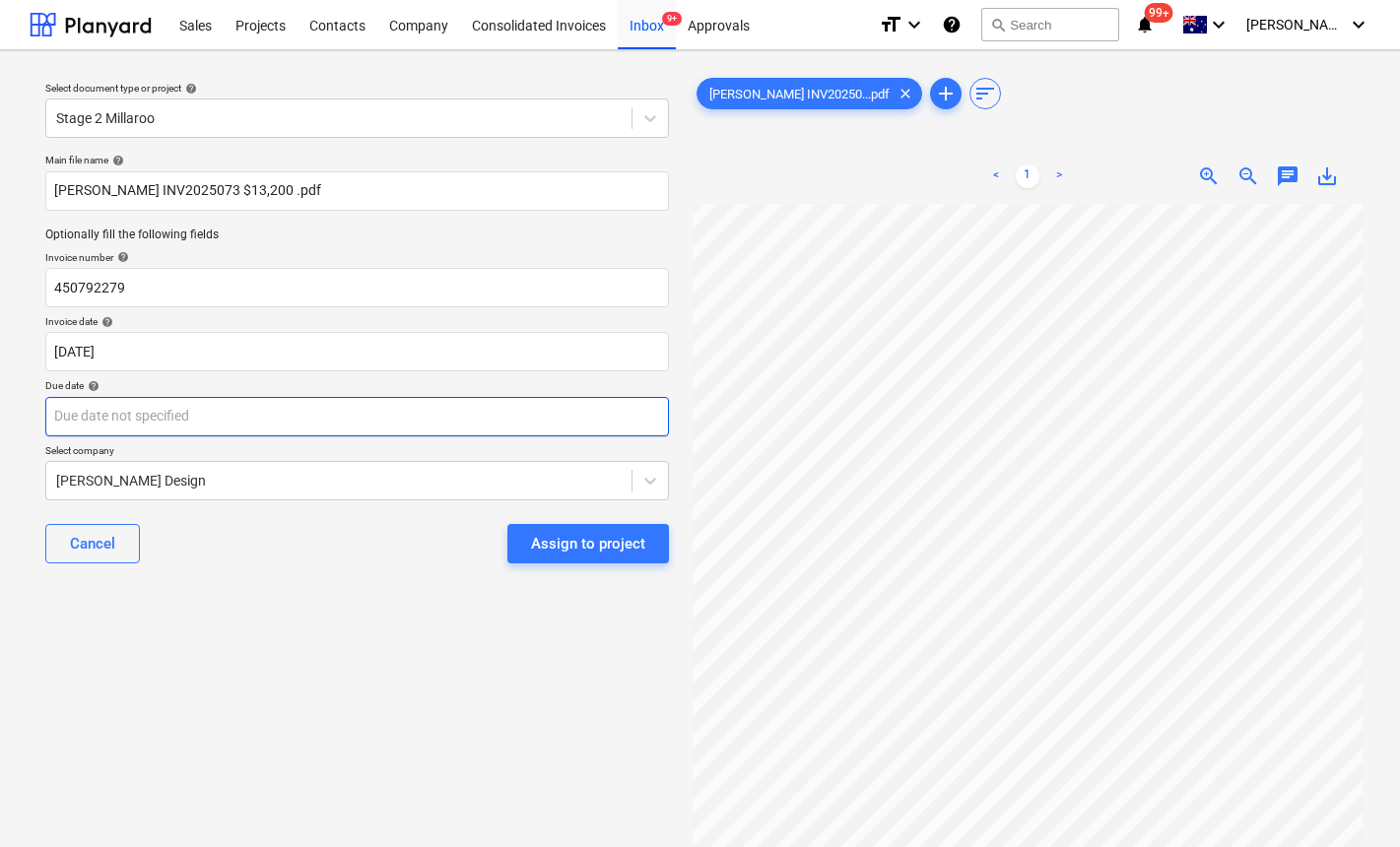 click on "Sales Projects Contacts Company Consolidated Invoices Inbox 9+ Approvals format_size keyboard_arrow_down help search Search notifications 99+ keyboard_arrow_down [PERSON_NAME] keyboard_arrow_down Select document type or project help Stage 2 Millaroo Main file name help [PERSON_NAME] INV2025073 $13,200 .pdf Optionally fill the following fields Invoice number help 450792279 Invoice date help [DATE] 16.07.2025 Press the down arrow key to interact with the calendar and
select a date. Press the question mark key to get the keyboard shortcuts for changing dates. Due date help Press the down arrow key to interact with the calendar and
select a date. Press the question mark key to get the keyboard shortcuts for changing dates. Select company [PERSON_NAME] Design   Cancel Assign to project [PERSON_NAME] INV20250...pdf clear add sort < 1 > zoom_in zoom_out chat 0 save_alt" at bounding box center [700, 424] 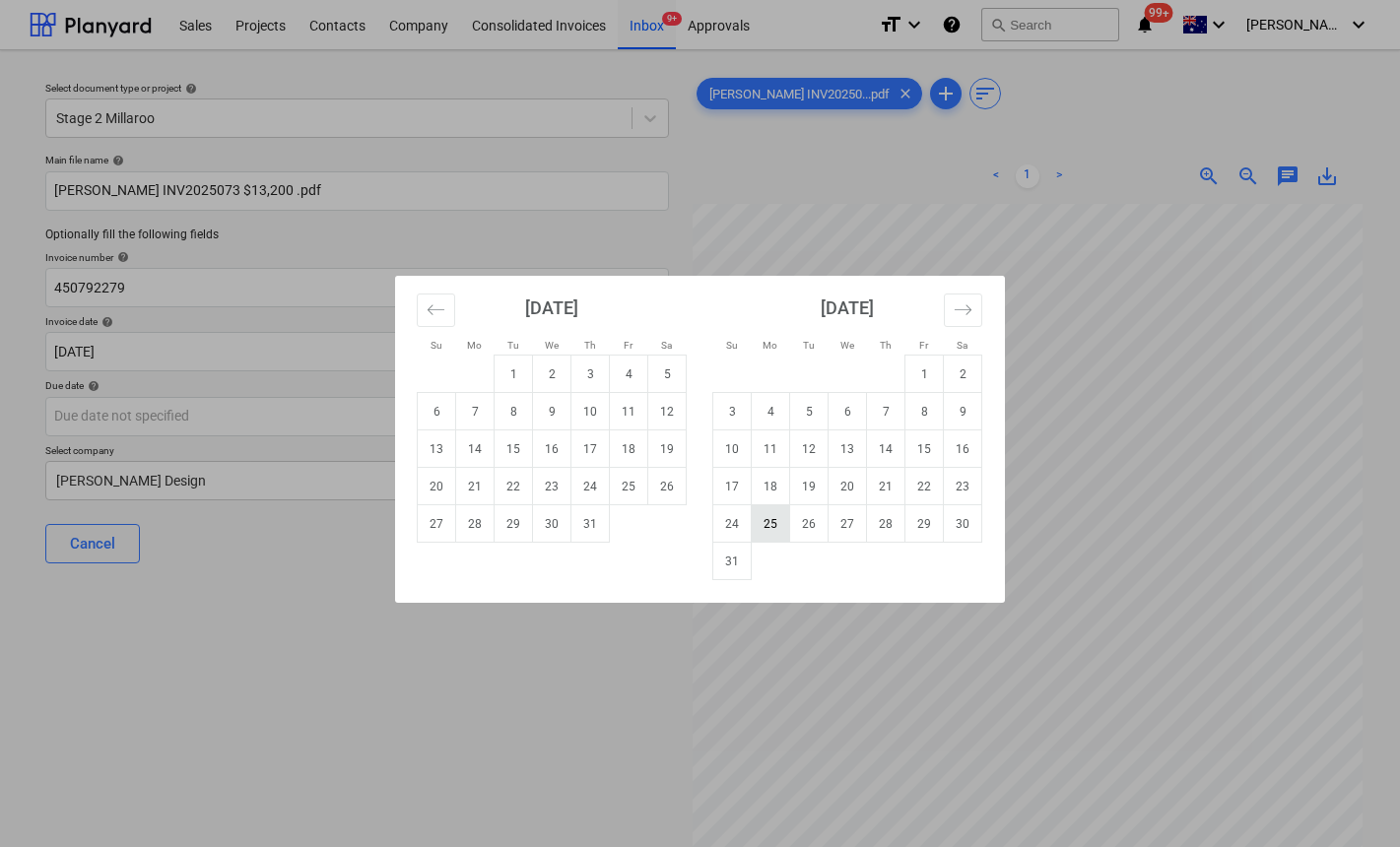 click on "25" at bounding box center [770, 524] 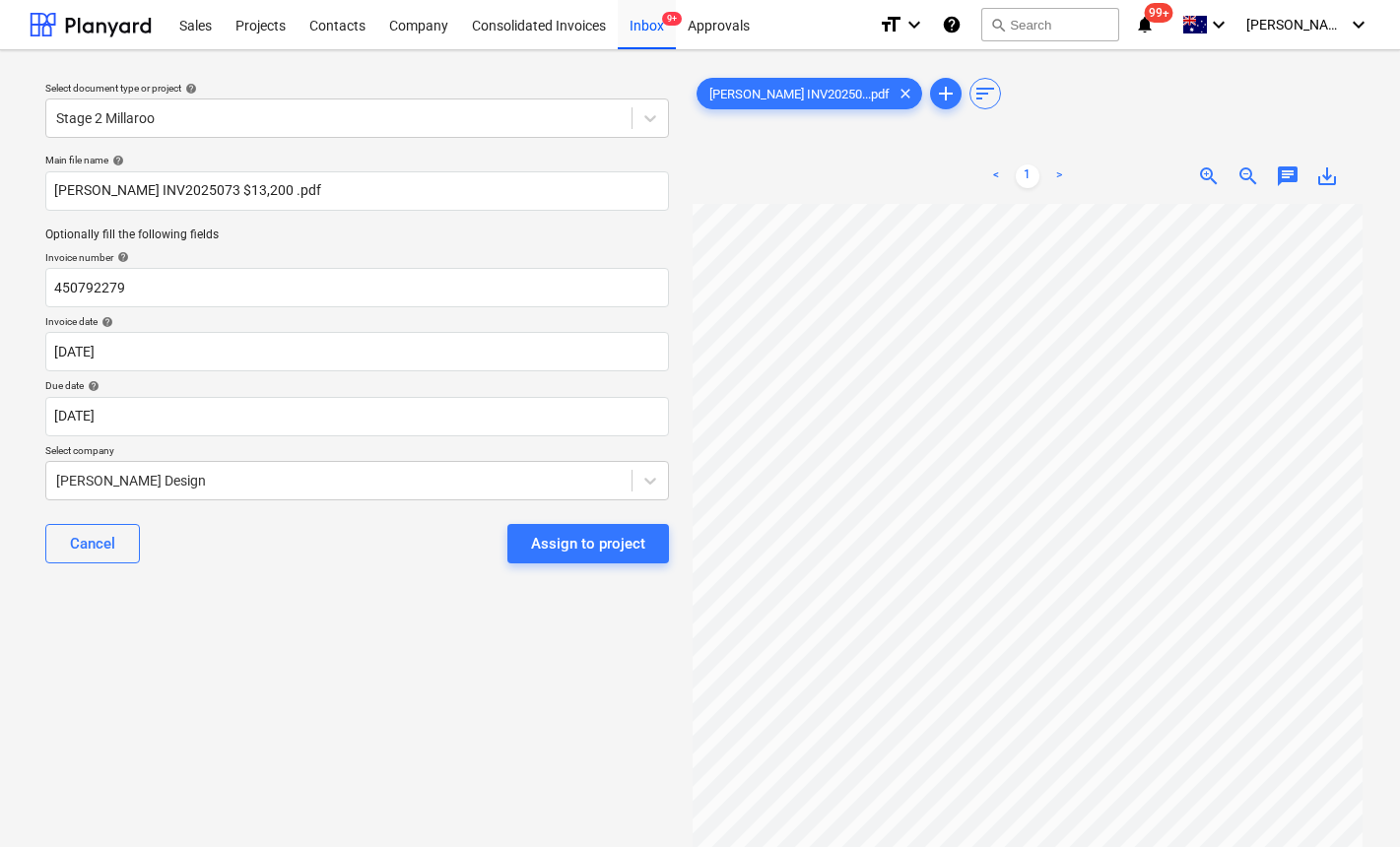 scroll, scrollTop: 259, scrollLeft: 0, axis: vertical 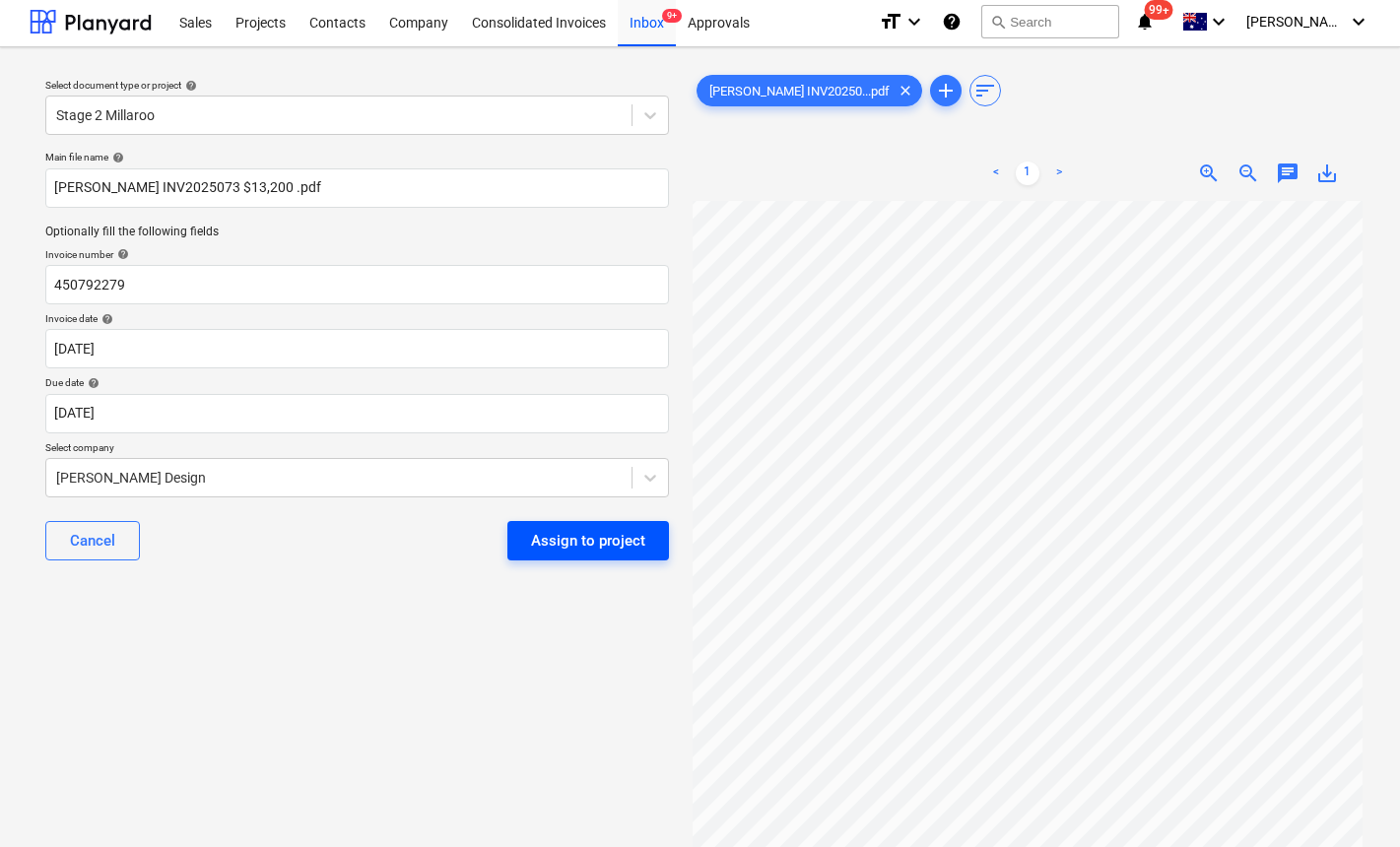 click on "Assign to project" at bounding box center (588, 541) 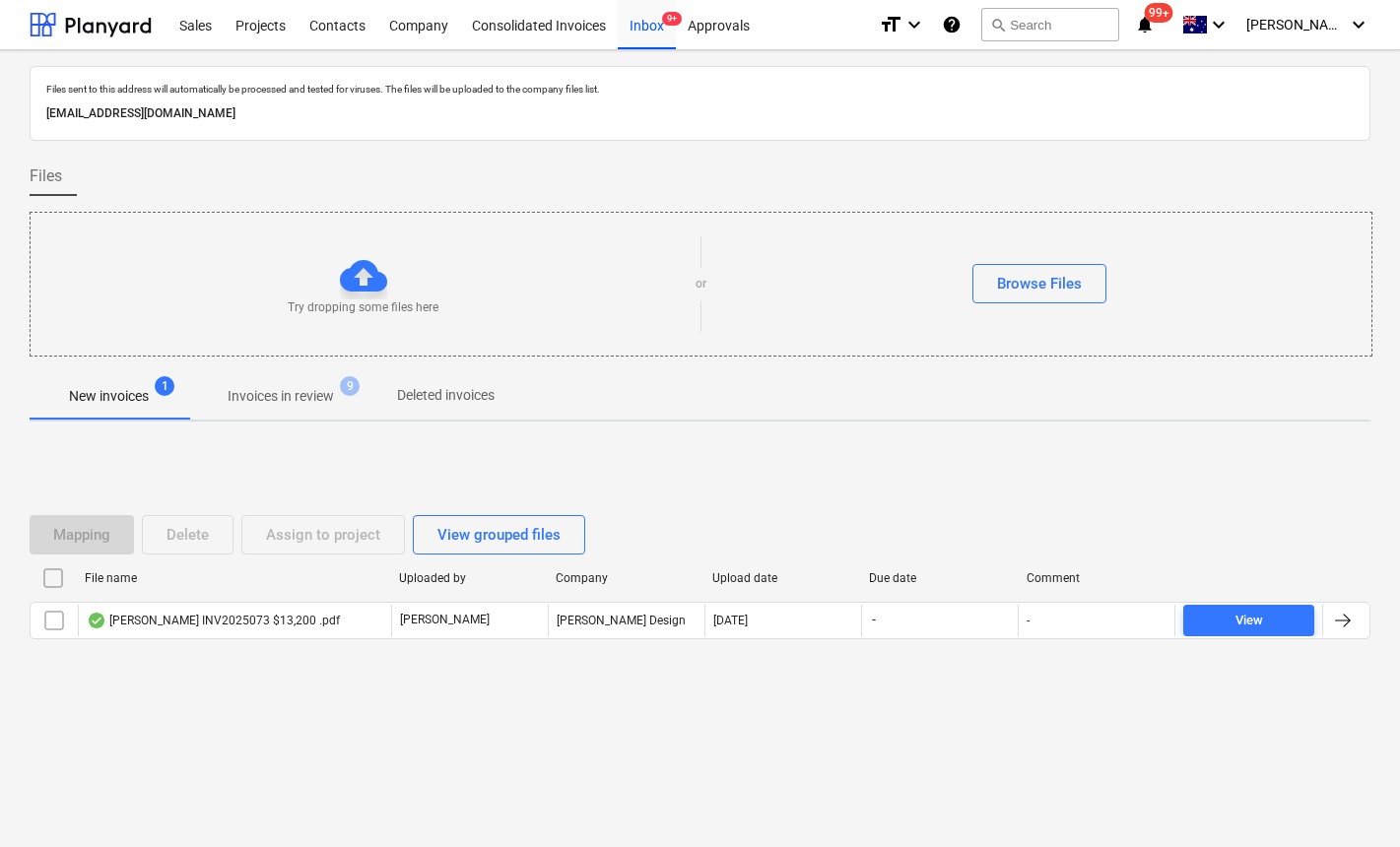 scroll, scrollTop: 0, scrollLeft: 0, axis: both 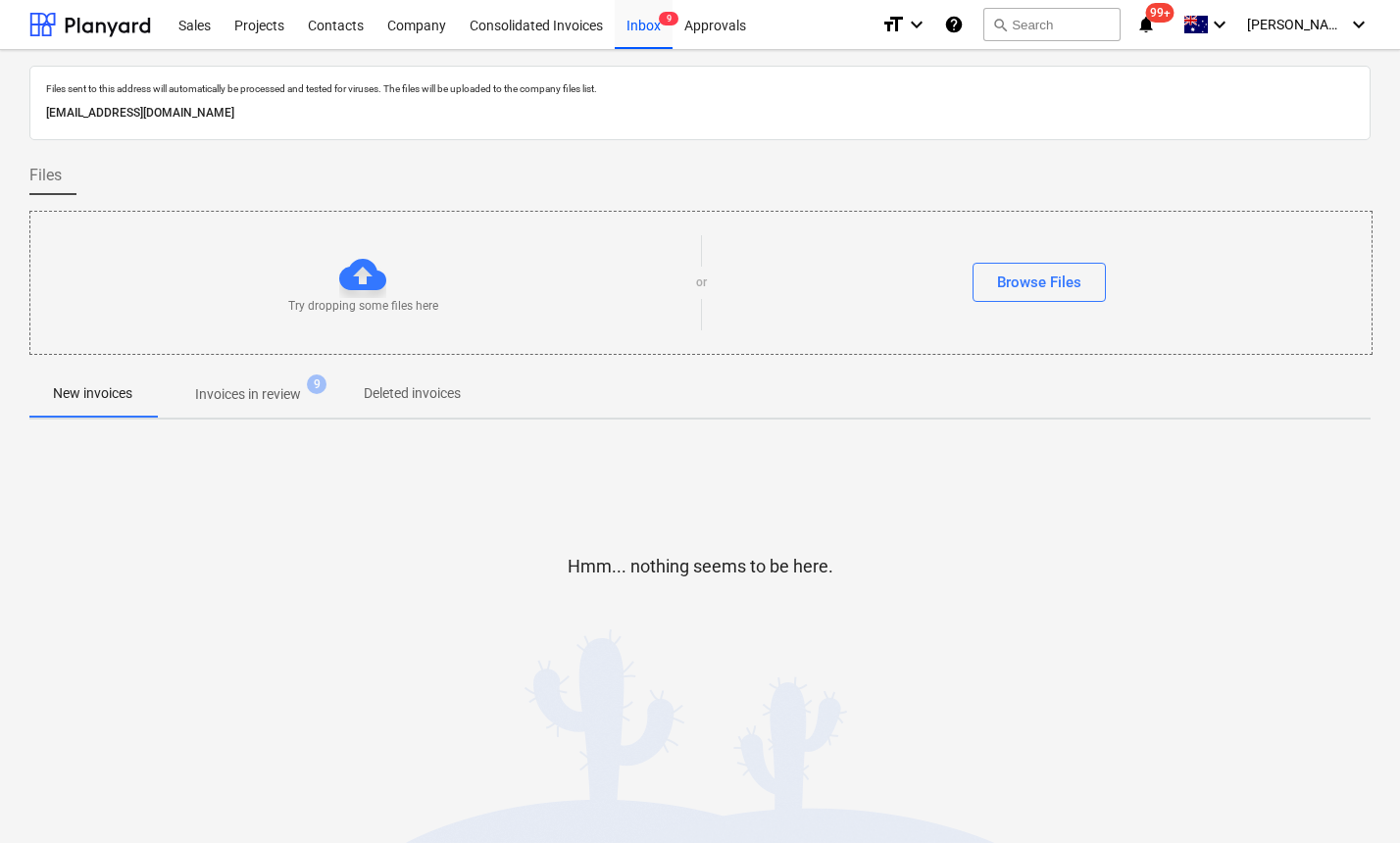 click on "Invoices in review" at bounding box center (248, 394) 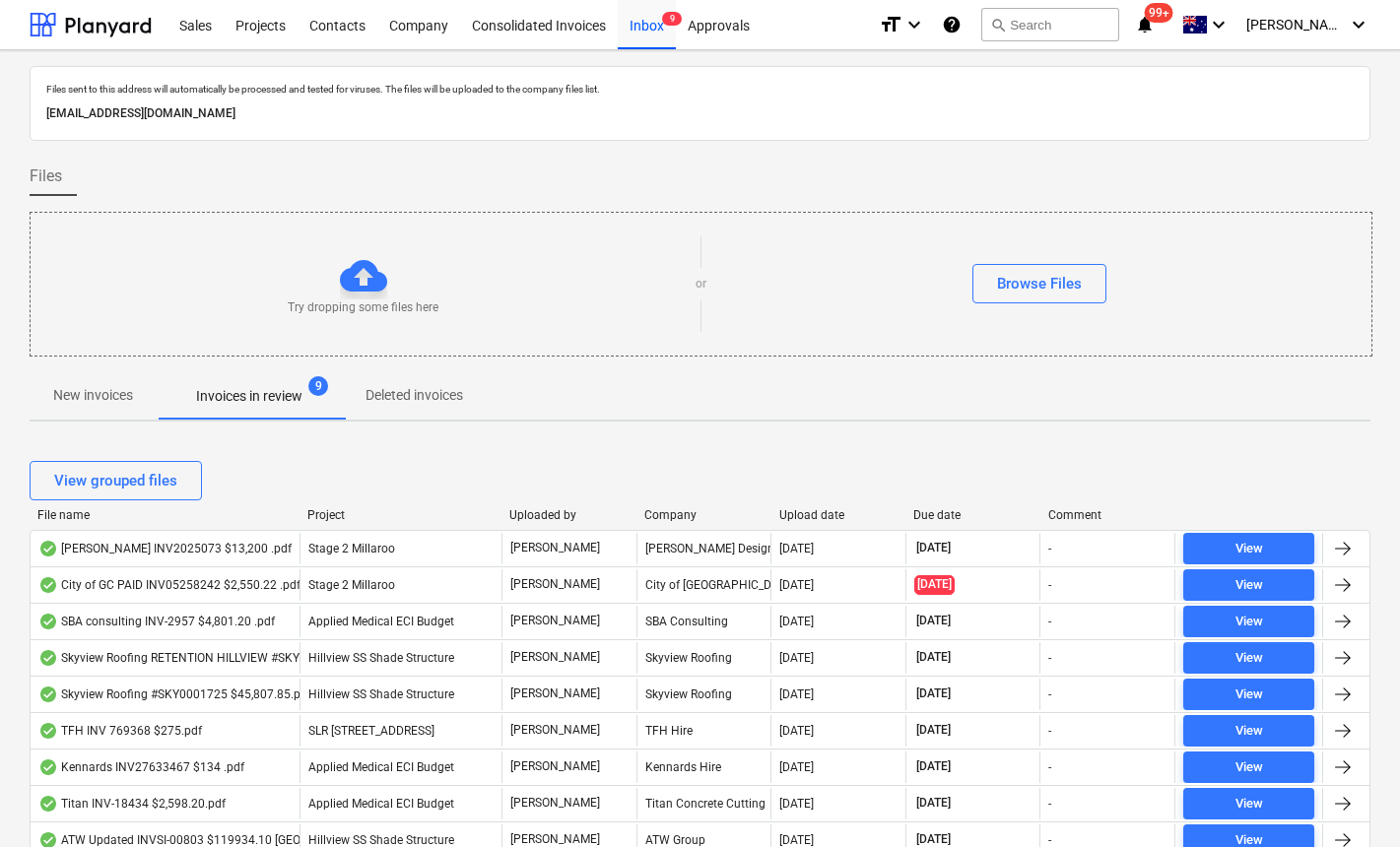 click on "Upload date" at bounding box center (838, 515) 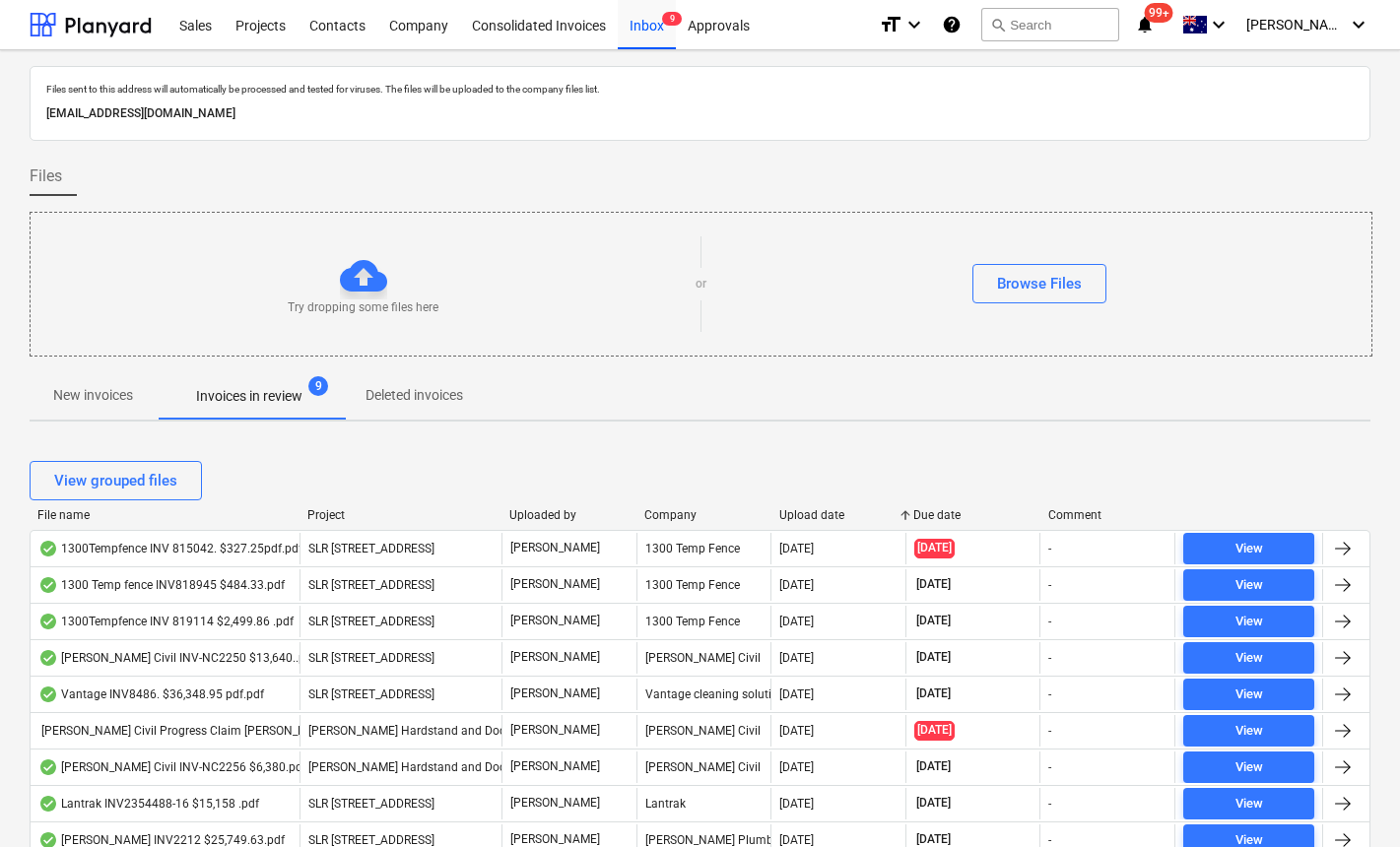 click on "Upload date" at bounding box center (838, 515) 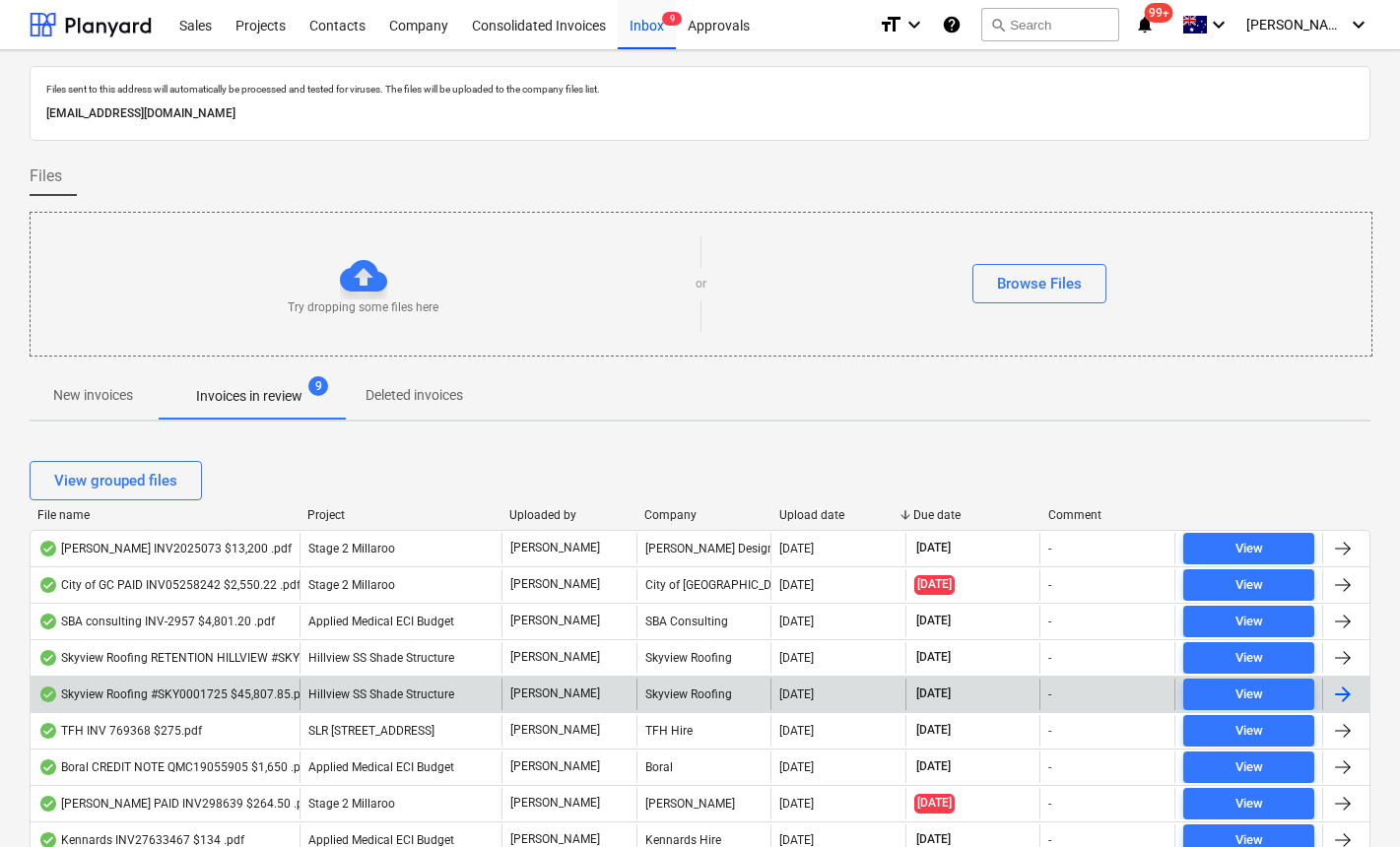 scroll, scrollTop: 61, scrollLeft: 0, axis: vertical 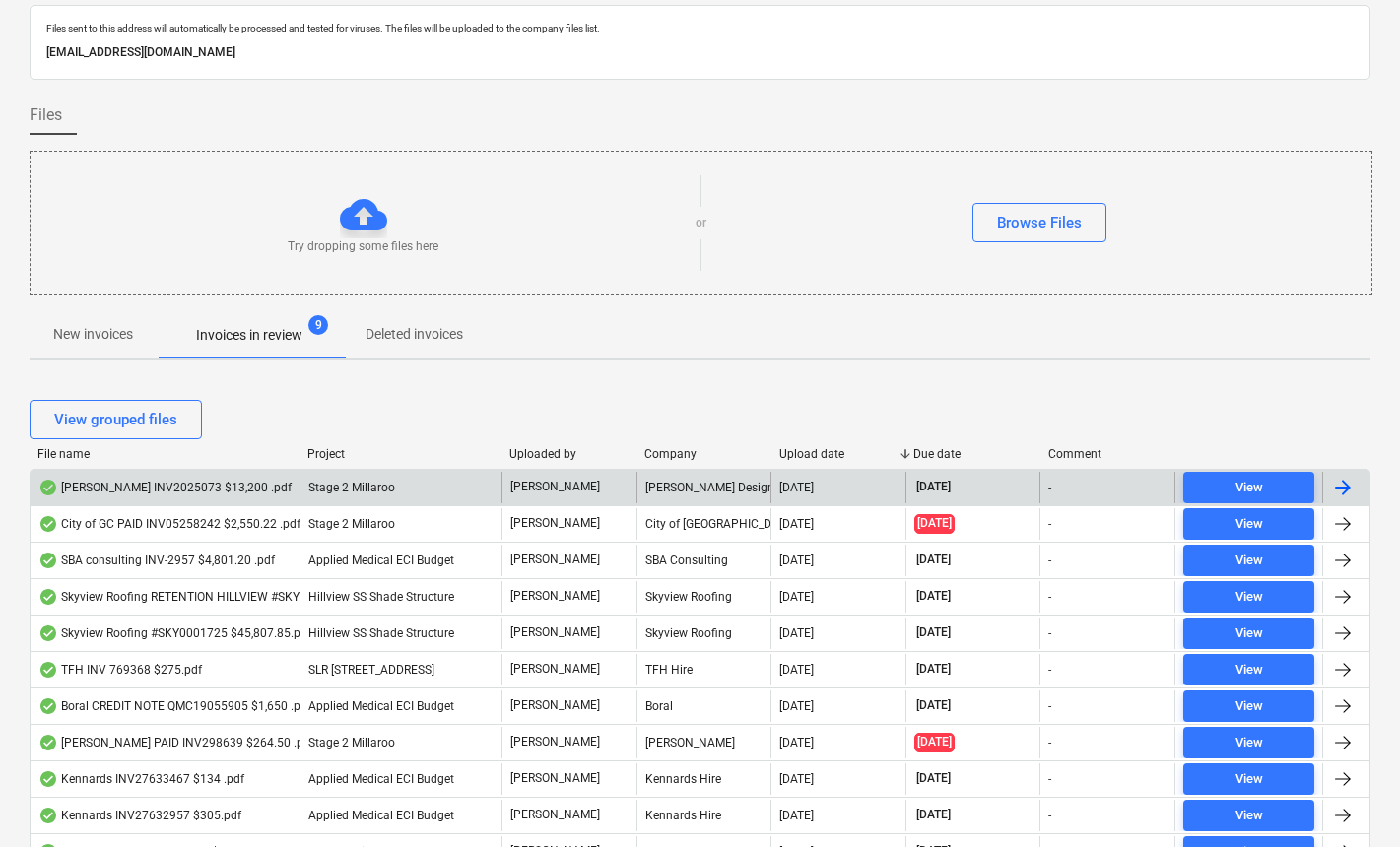 click on "[PERSON_NAME] INV2025073 $13,200 .pdf" at bounding box center (165, 488) 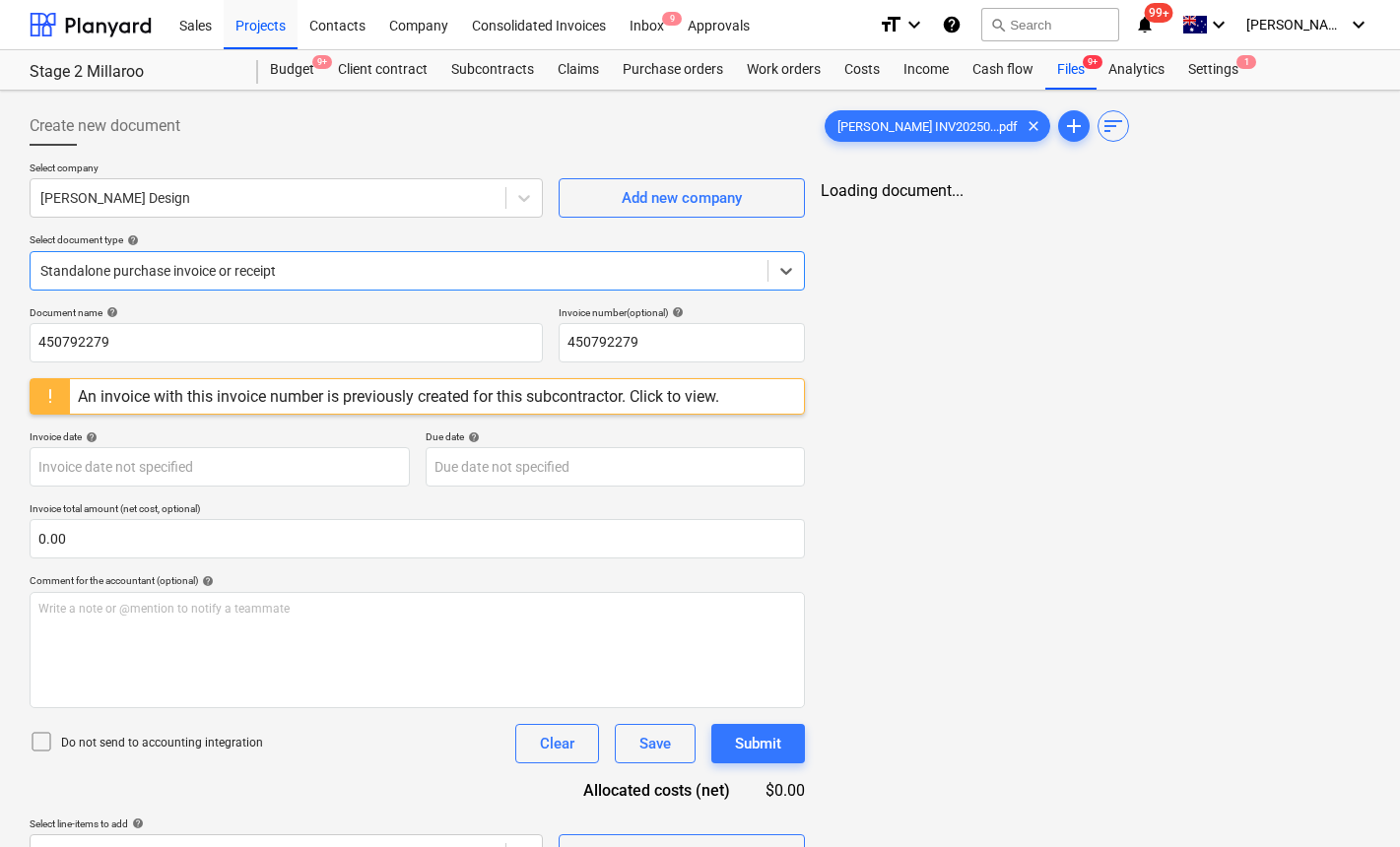 type on "[DATE]" 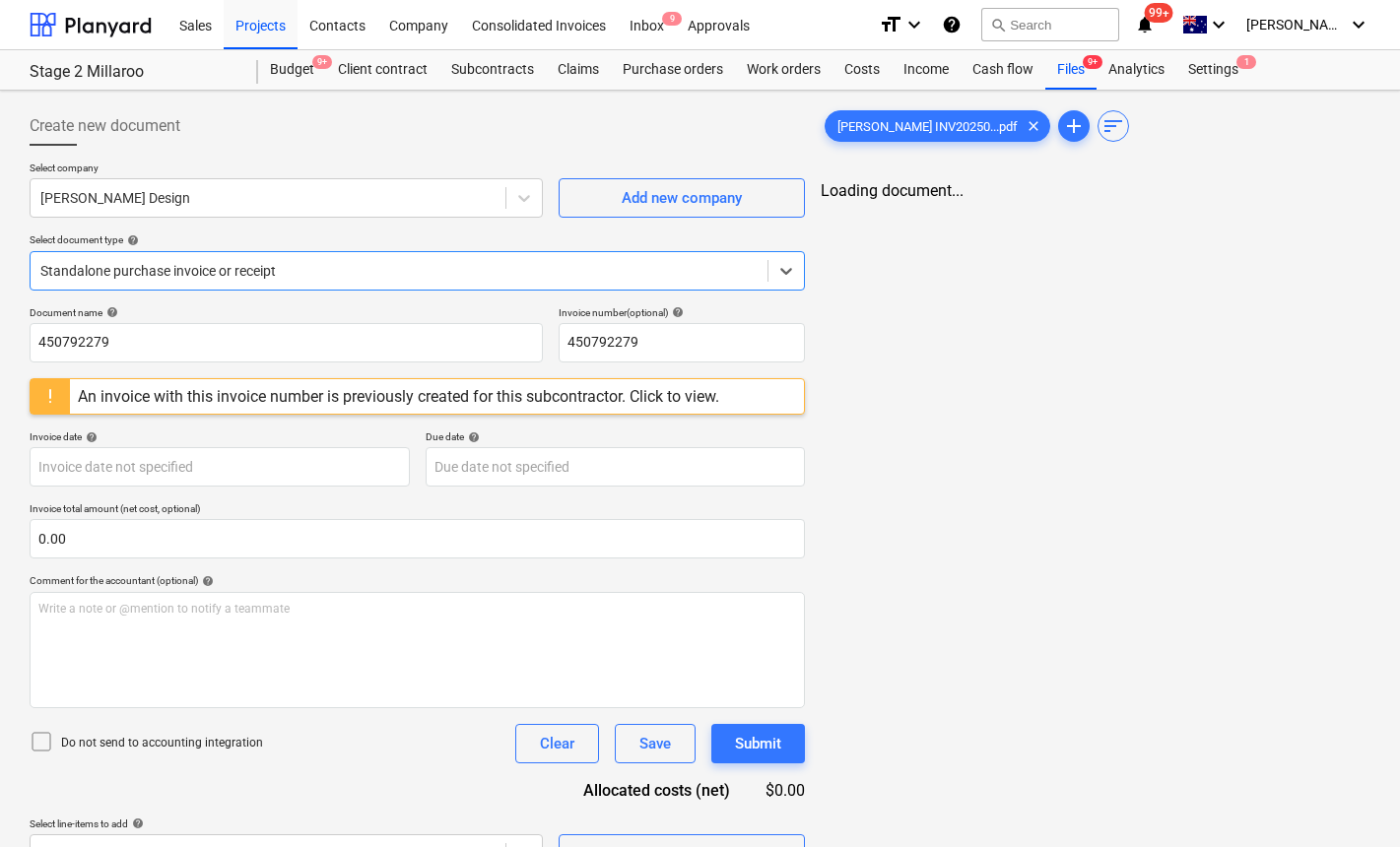 type on "[DATE]" 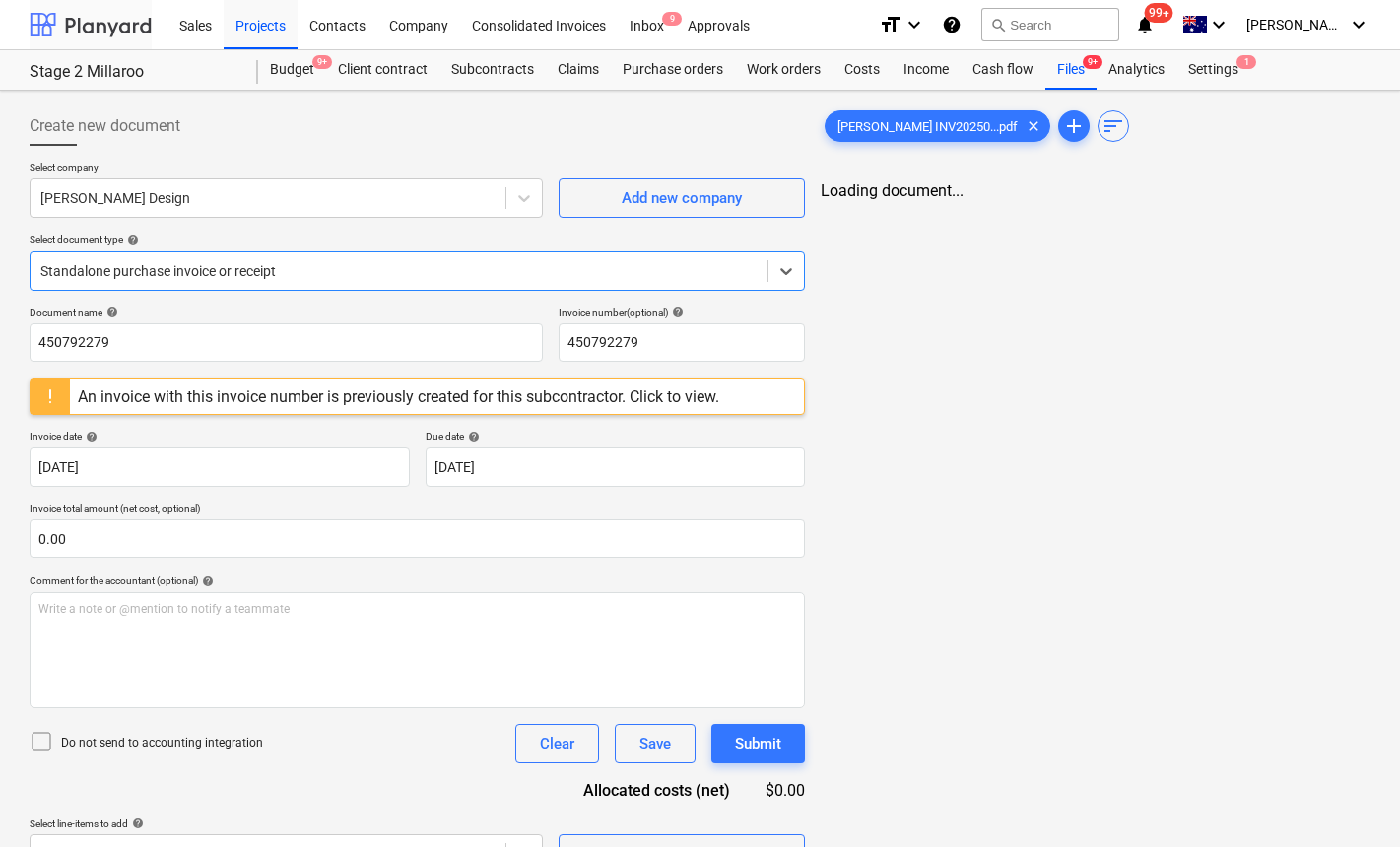 click at bounding box center (91, 25) 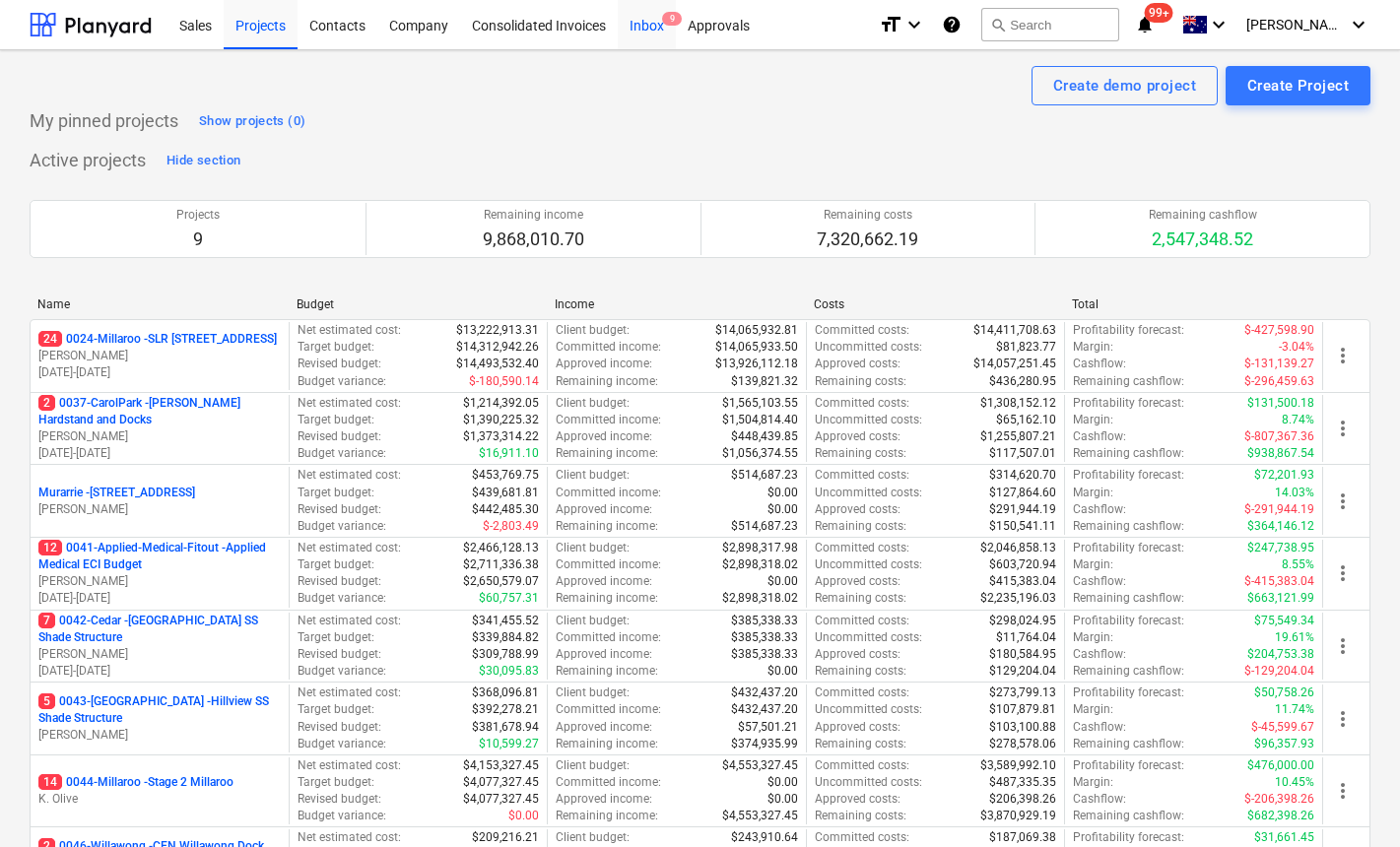 click on "Inbox 9" at bounding box center [646, 24] 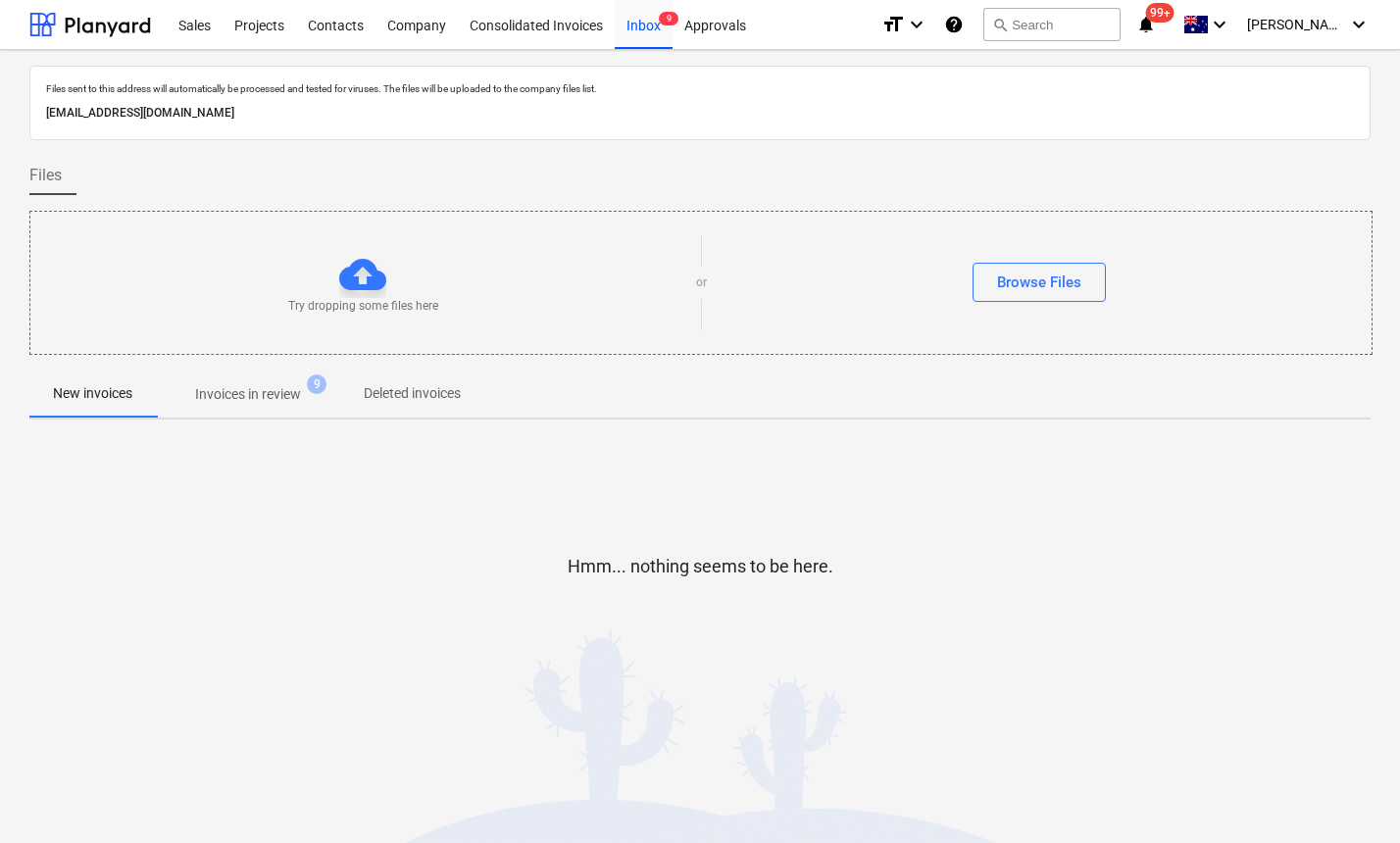 click on "Invoices in review 9" at bounding box center (248, 394) 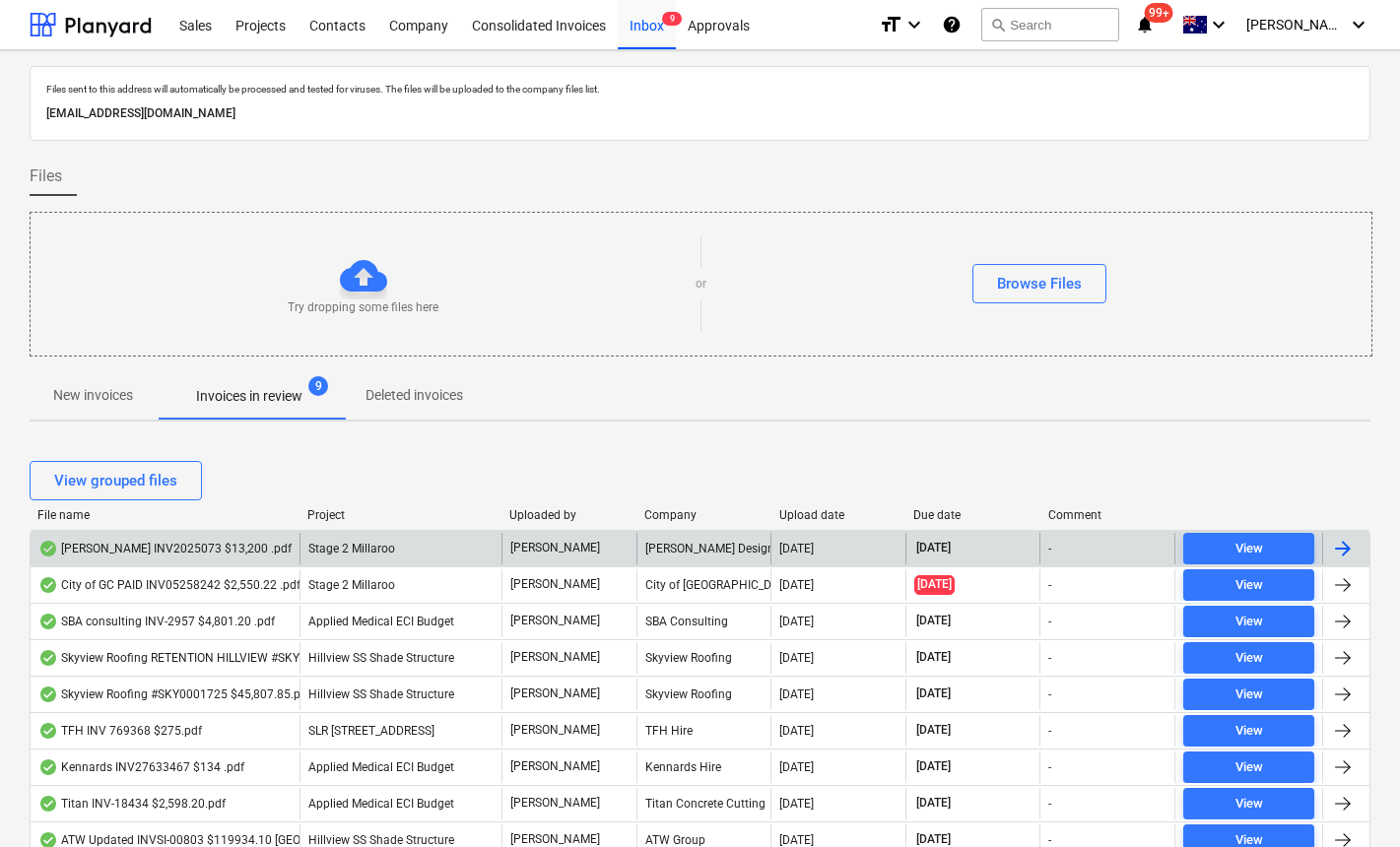 click on "[PERSON_NAME] INV2025073 $13,200 .pdf" at bounding box center [165, 549] 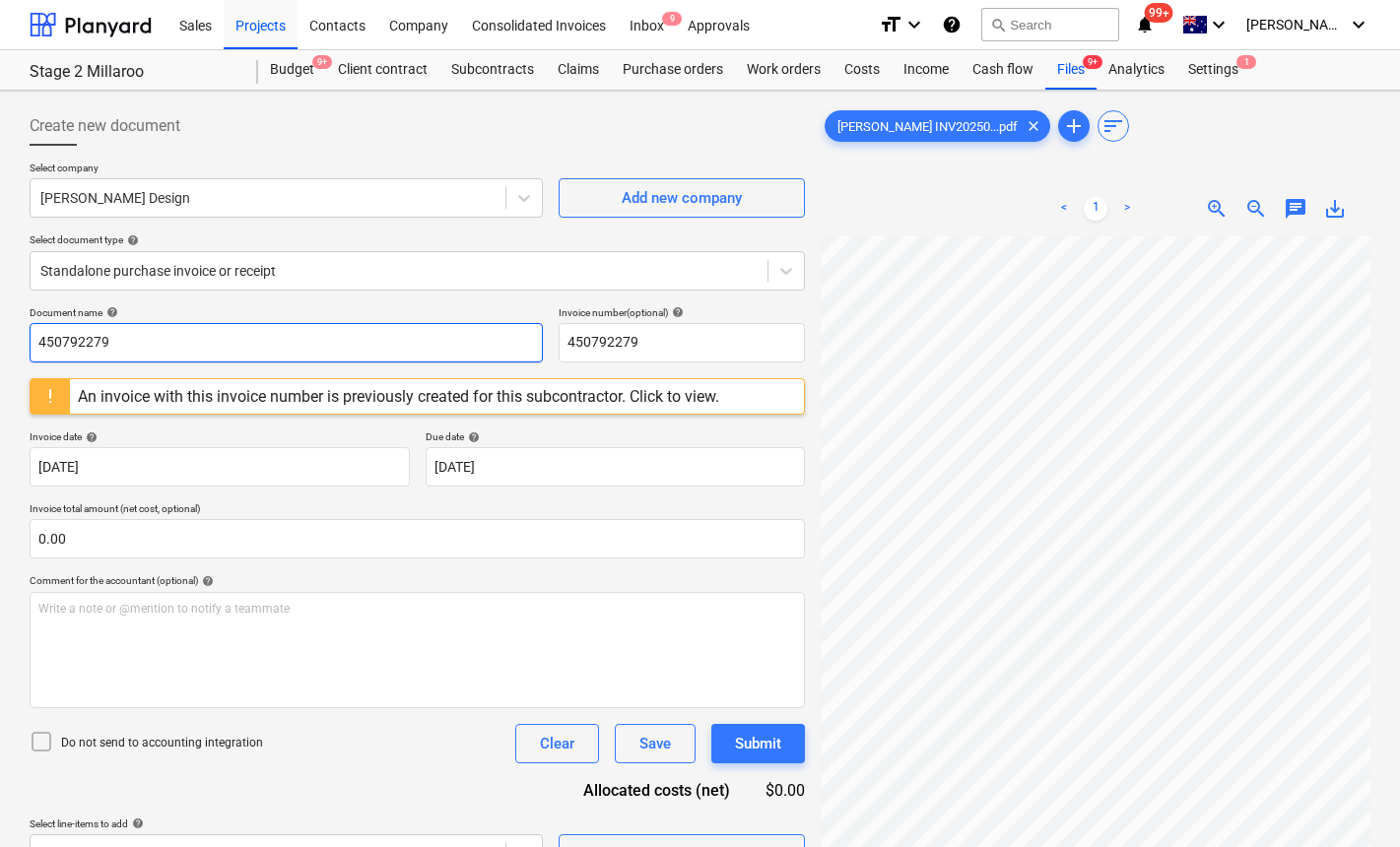 drag, startPoint x: 135, startPoint y: 337, endPoint x: -23, endPoint y: 337, distance: 158 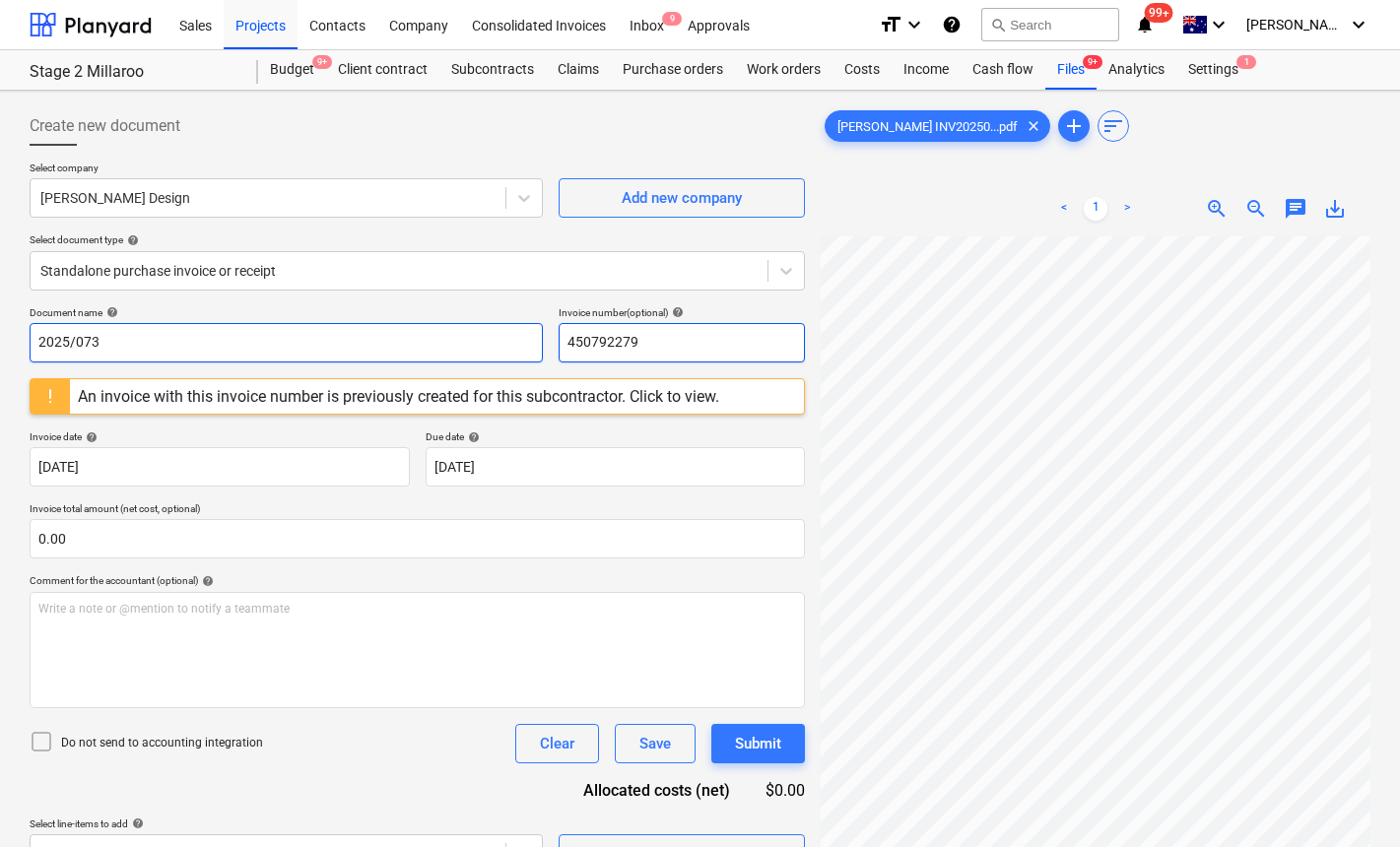 type on "2025/073" 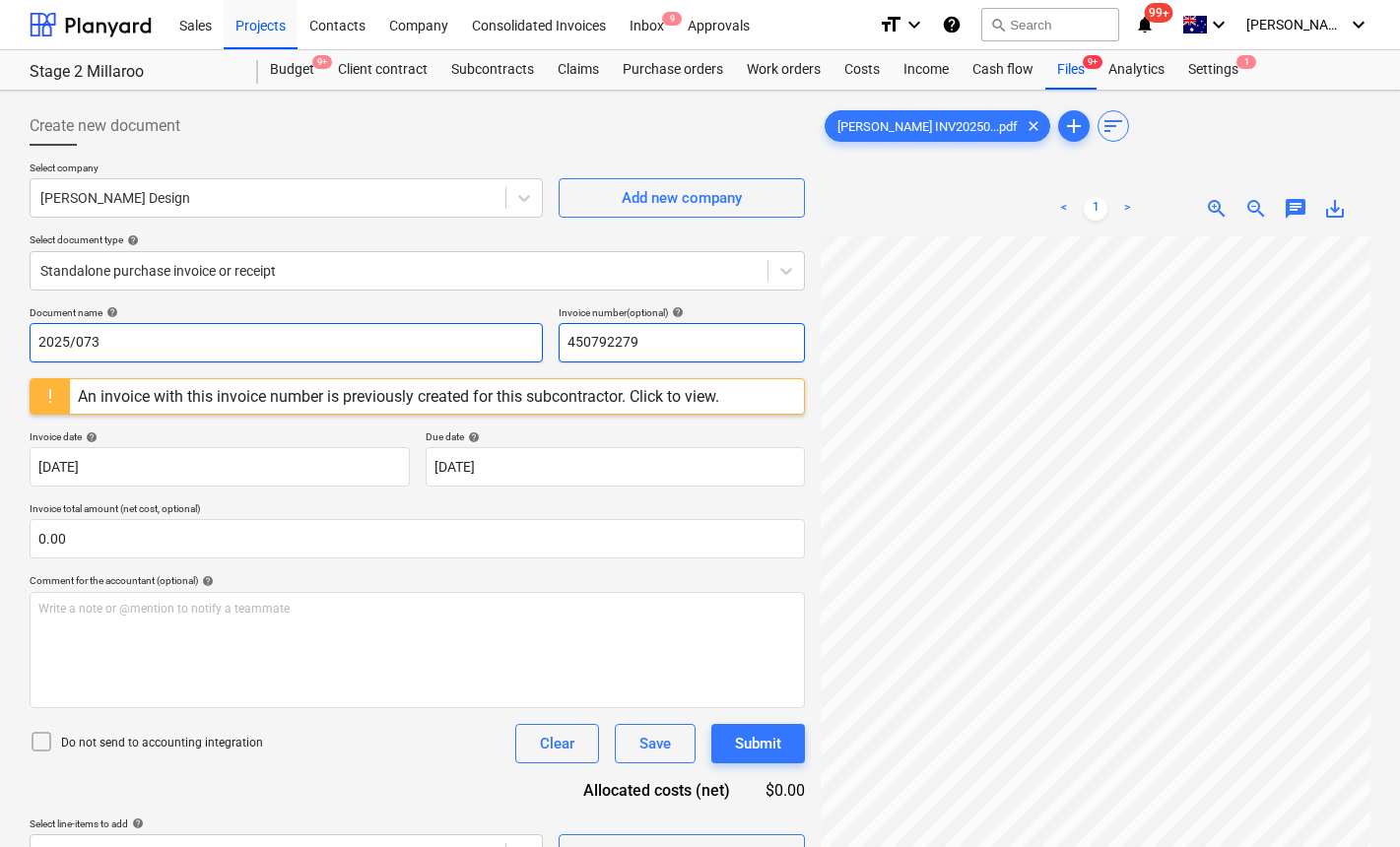 drag, startPoint x: 685, startPoint y: 344, endPoint x: 500, endPoint y: 345, distance: 185.0027 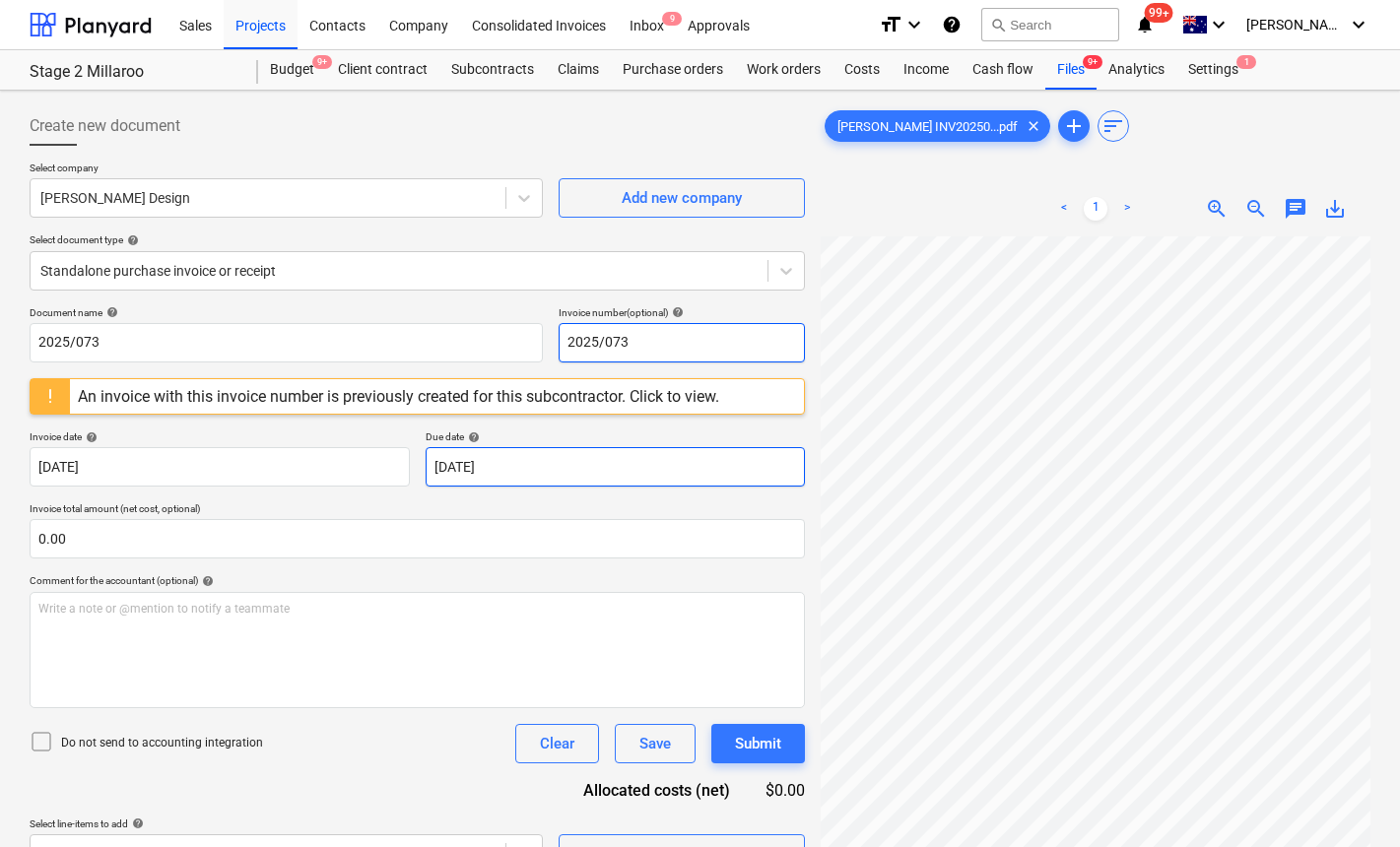 type on "2025/073" 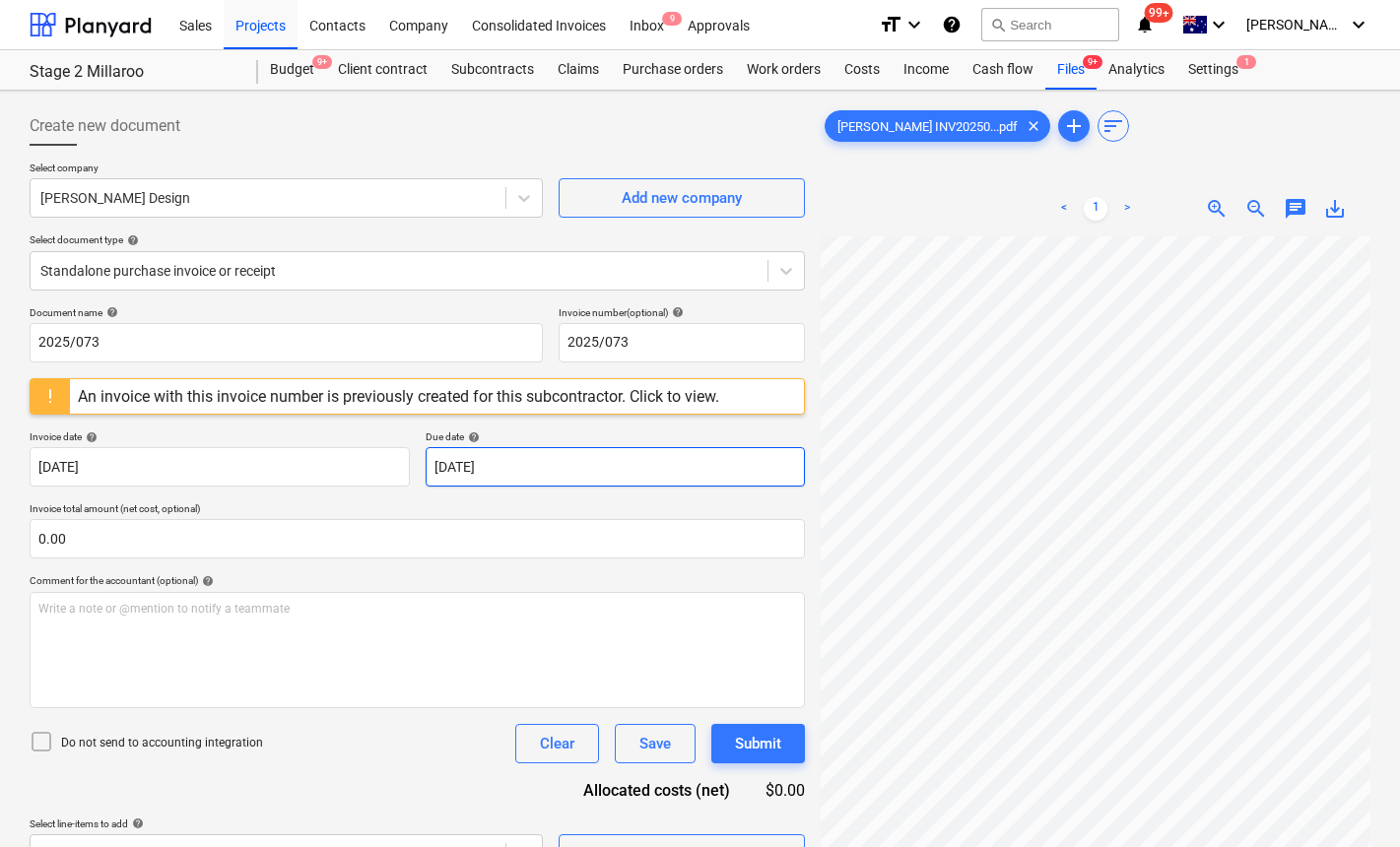 click on "Sales Projects Contacts Company Consolidated Invoices Inbox 9 Approvals format_size keyboard_arrow_down help search Search notifications 99+ keyboard_arrow_down [PERSON_NAME] keyboard_arrow_down Stage 2 Millaroo Budget 9+ Client contract Subcontracts Claims Purchase orders Work orders Costs Income Cash flow Files 9+ Analytics Settings 1 Create new document Select company [PERSON_NAME] Design   Add new company Select document type help Standalone purchase invoice or receipt Document name help 2025/073 Invoice number  (optional) help 2025/073 An invoice with this invoice number is previously created for this subcontractor. Click to view. Invoice date help [DATE] 16.07.2025 Press the down arrow key to interact with the calendar and
select a date. Press the question mark key to get the keyboard shortcuts for changing dates. Due date help [DATE] [DATE] Press the down arrow key to interact with the calendar and
select a date. Press the question mark key to get the keyboard shortcuts for changing dates. <" at bounding box center (700, 424) 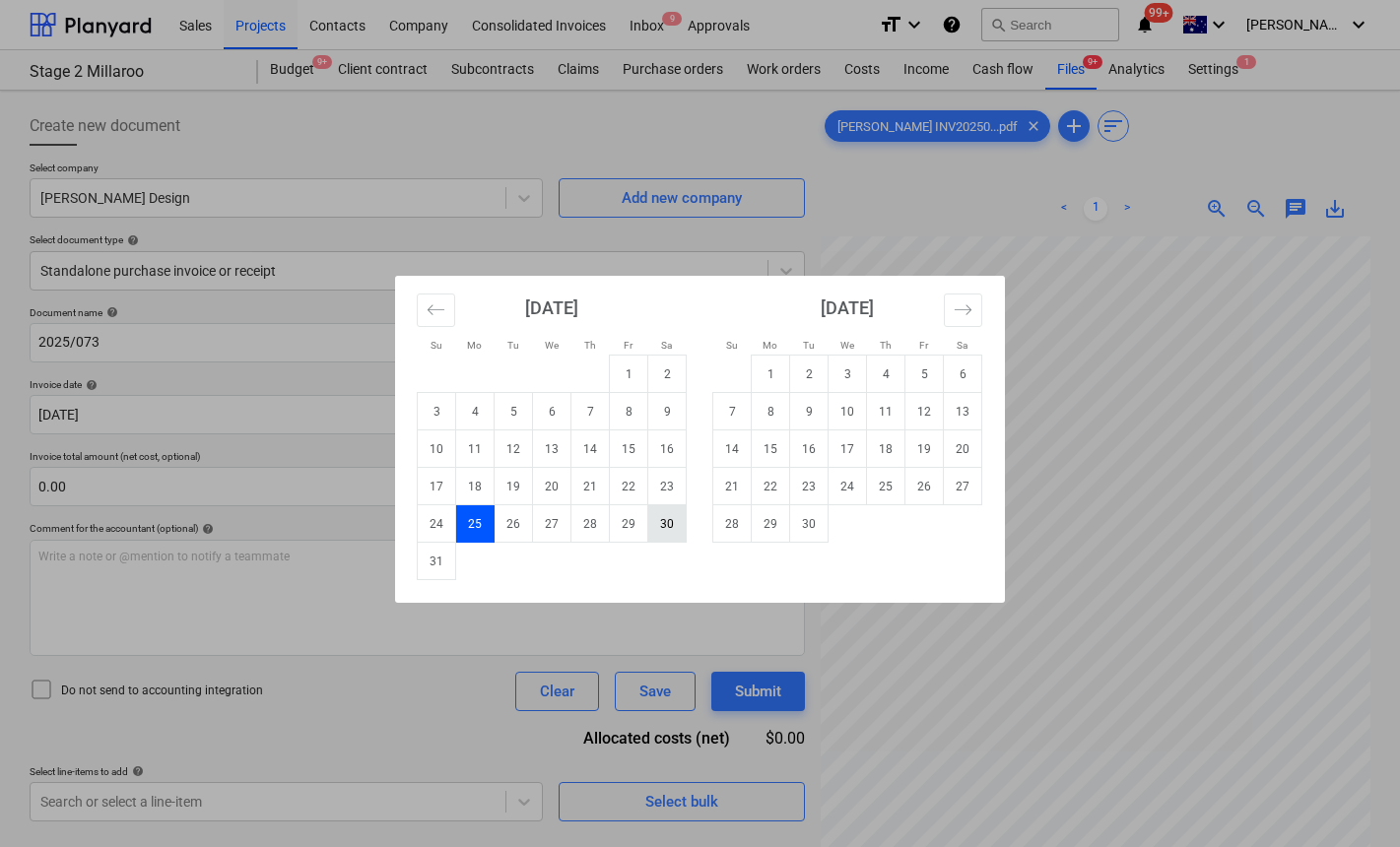 click on "30" at bounding box center (667, 524) 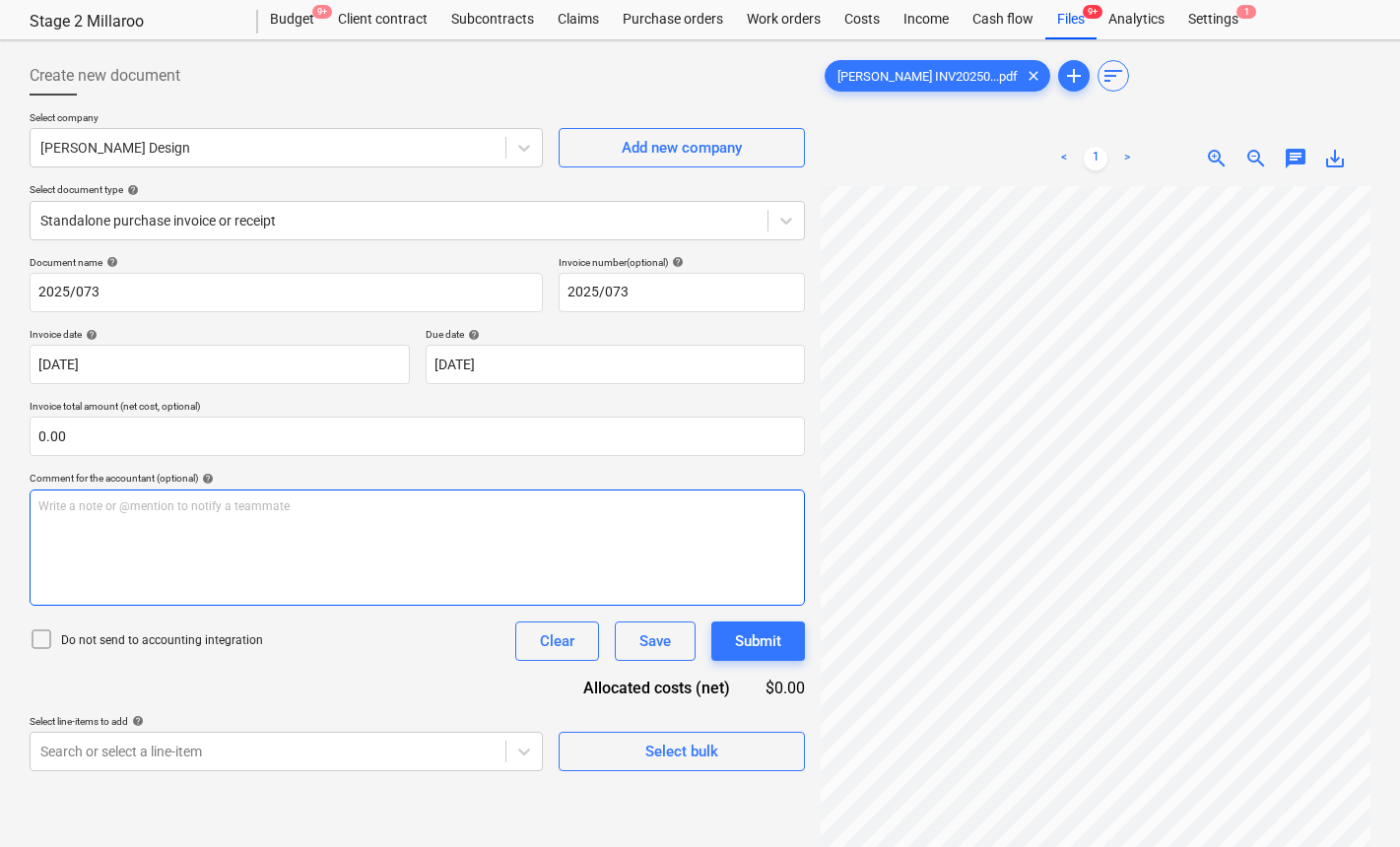 scroll, scrollTop: 73, scrollLeft: 0, axis: vertical 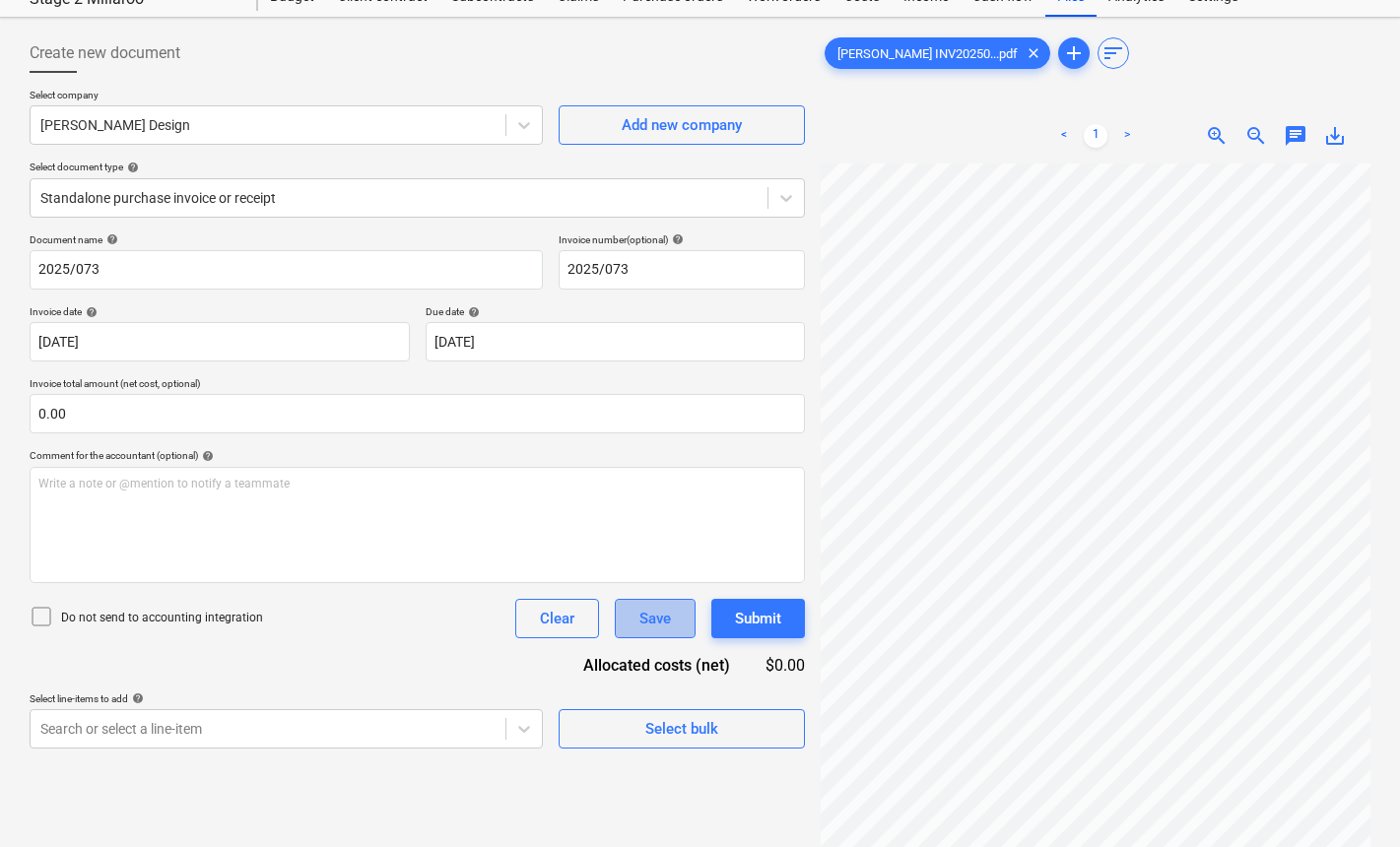 click on "Save" at bounding box center [655, 619] 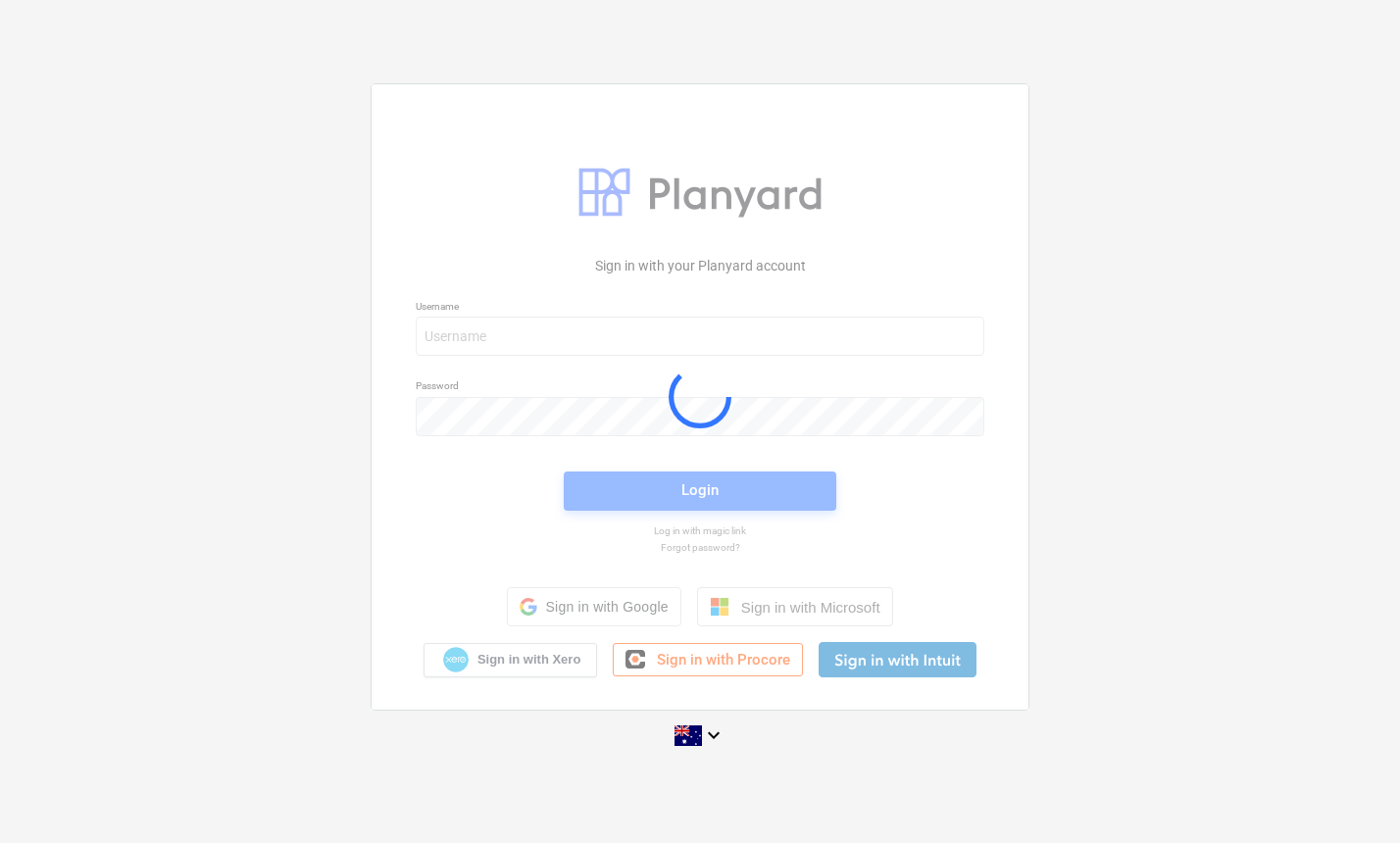 scroll, scrollTop: 0, scrollLeft: 0, axis: both 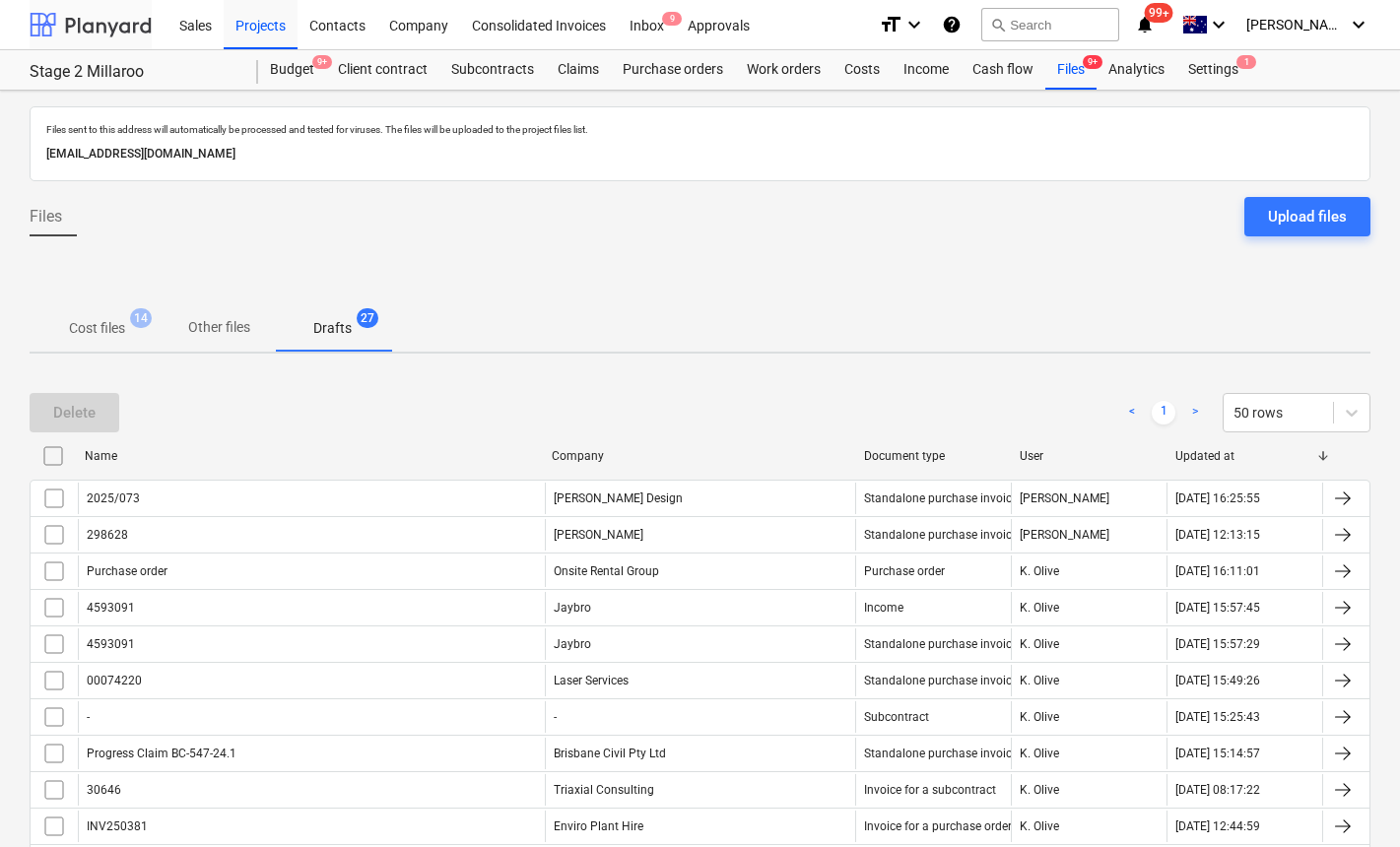 click at bounding box center (91, 25) 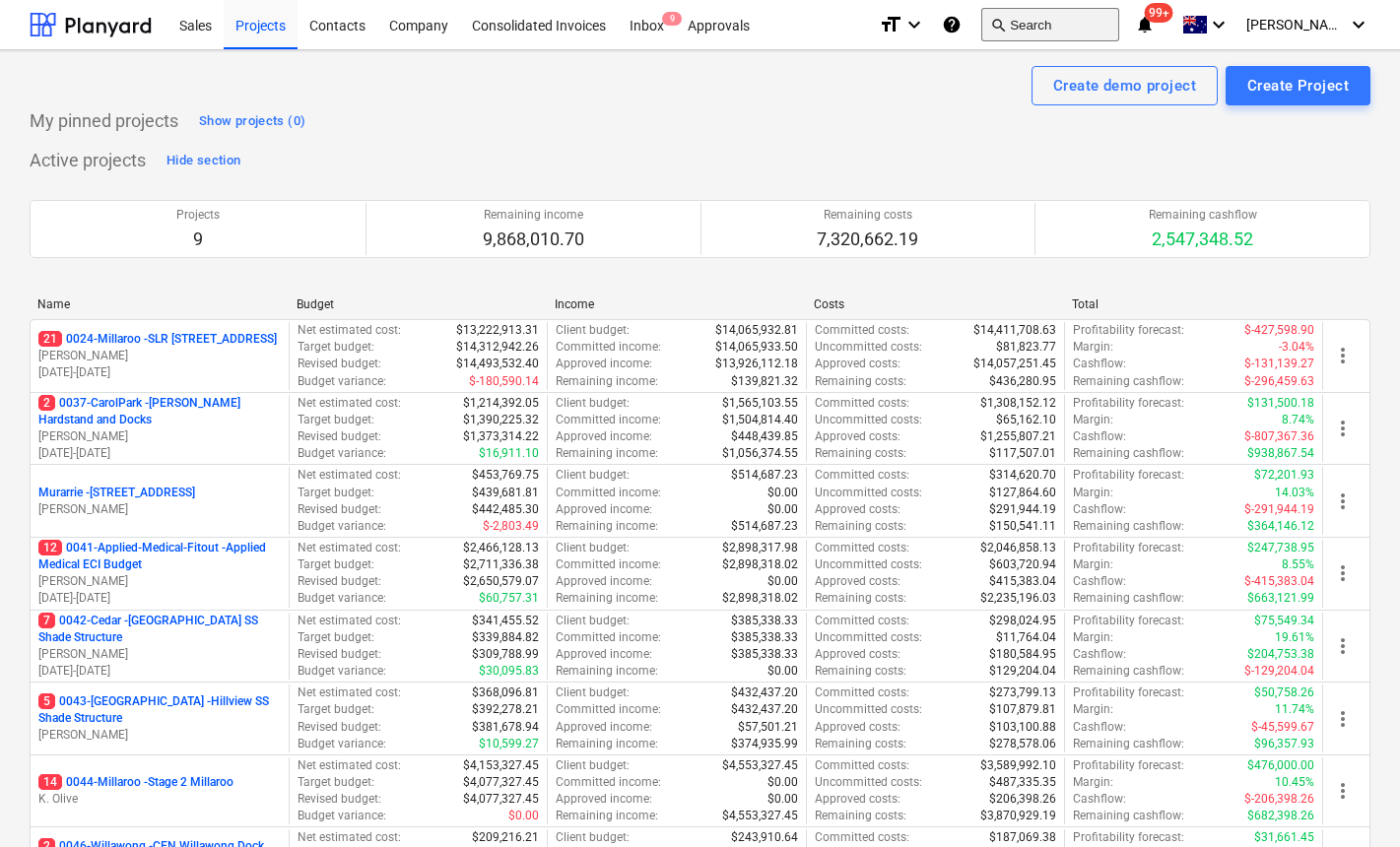click on "search Search" at bounding box center [1050, 25] 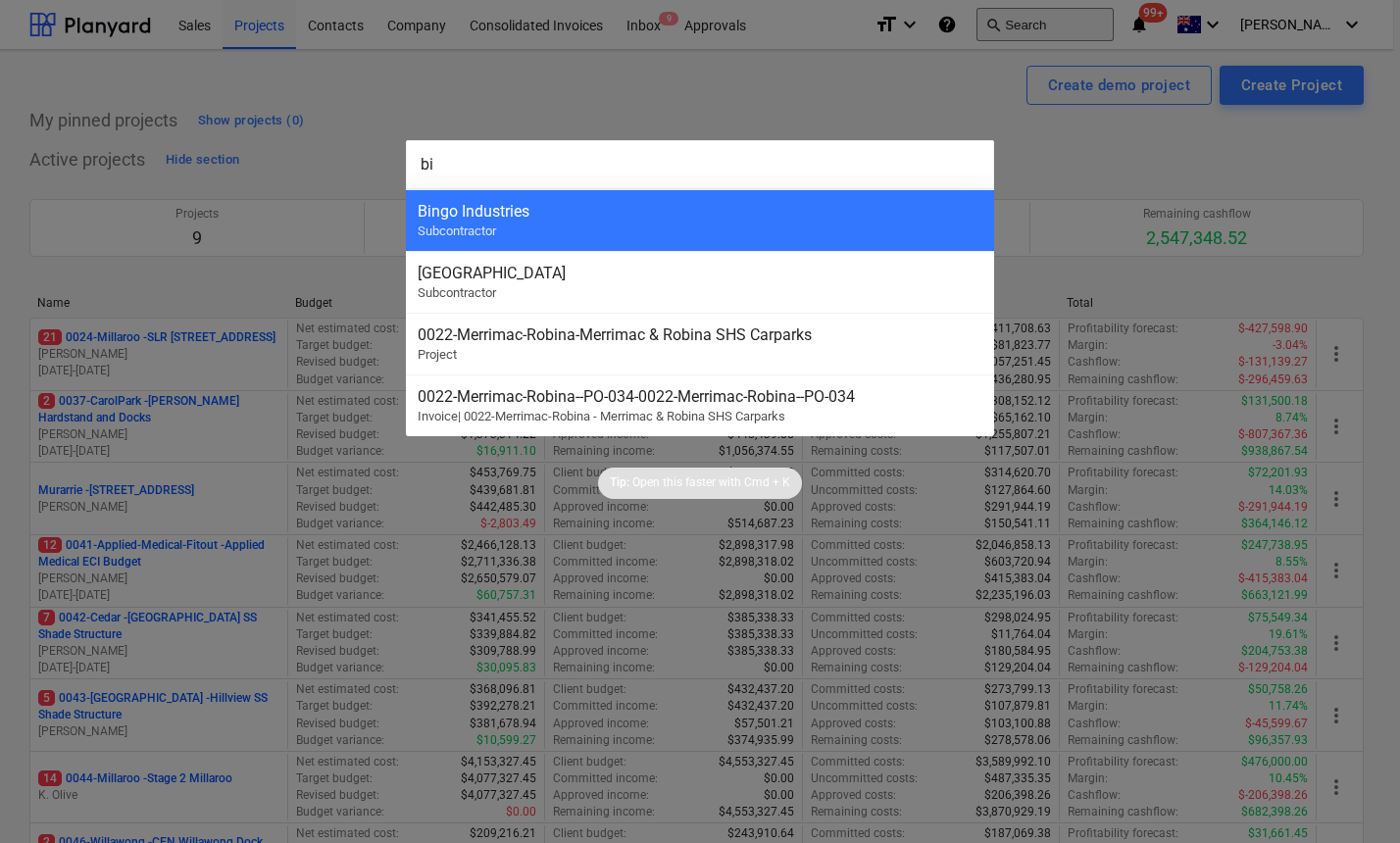 type on "b" 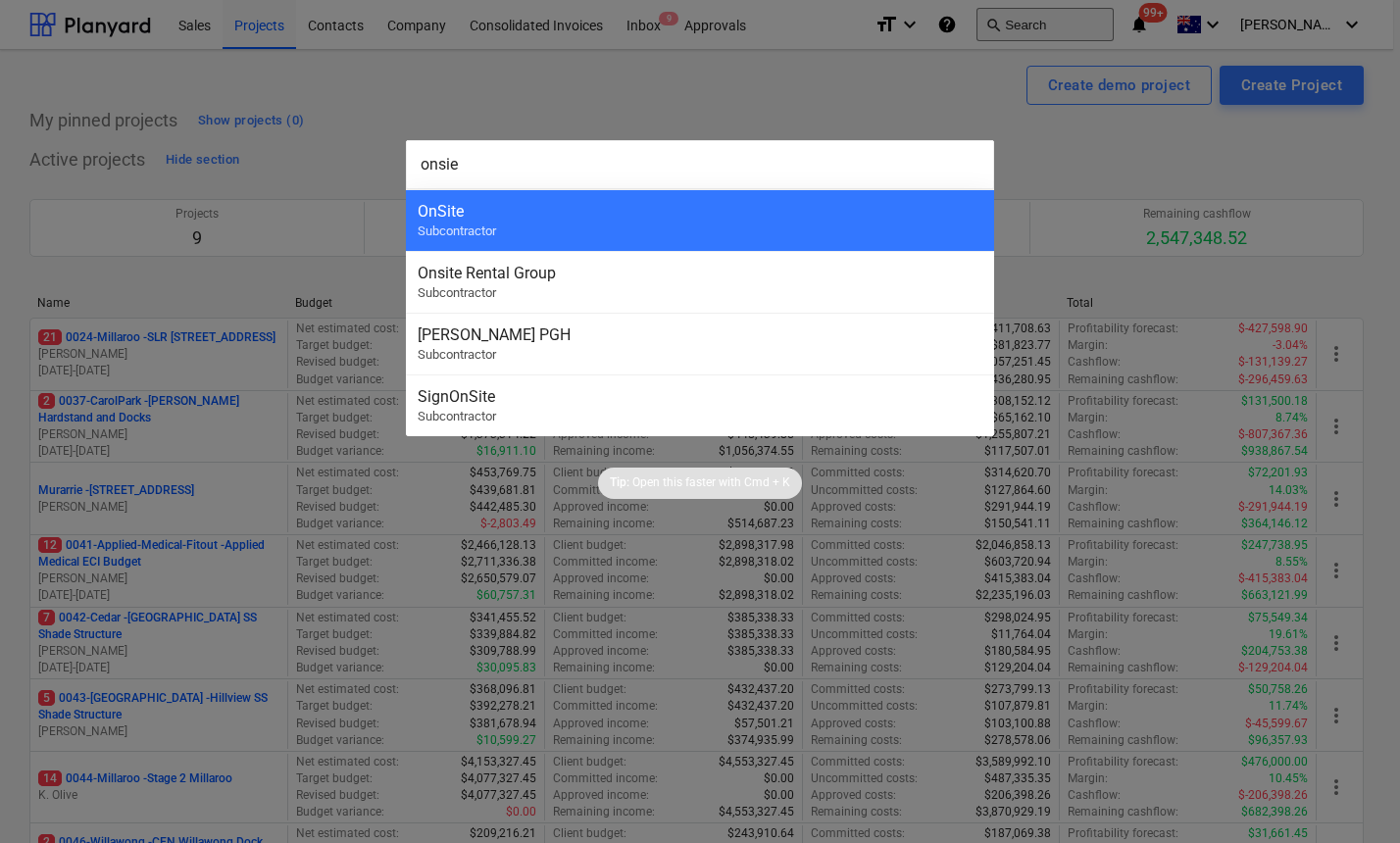 type on "onsiet" 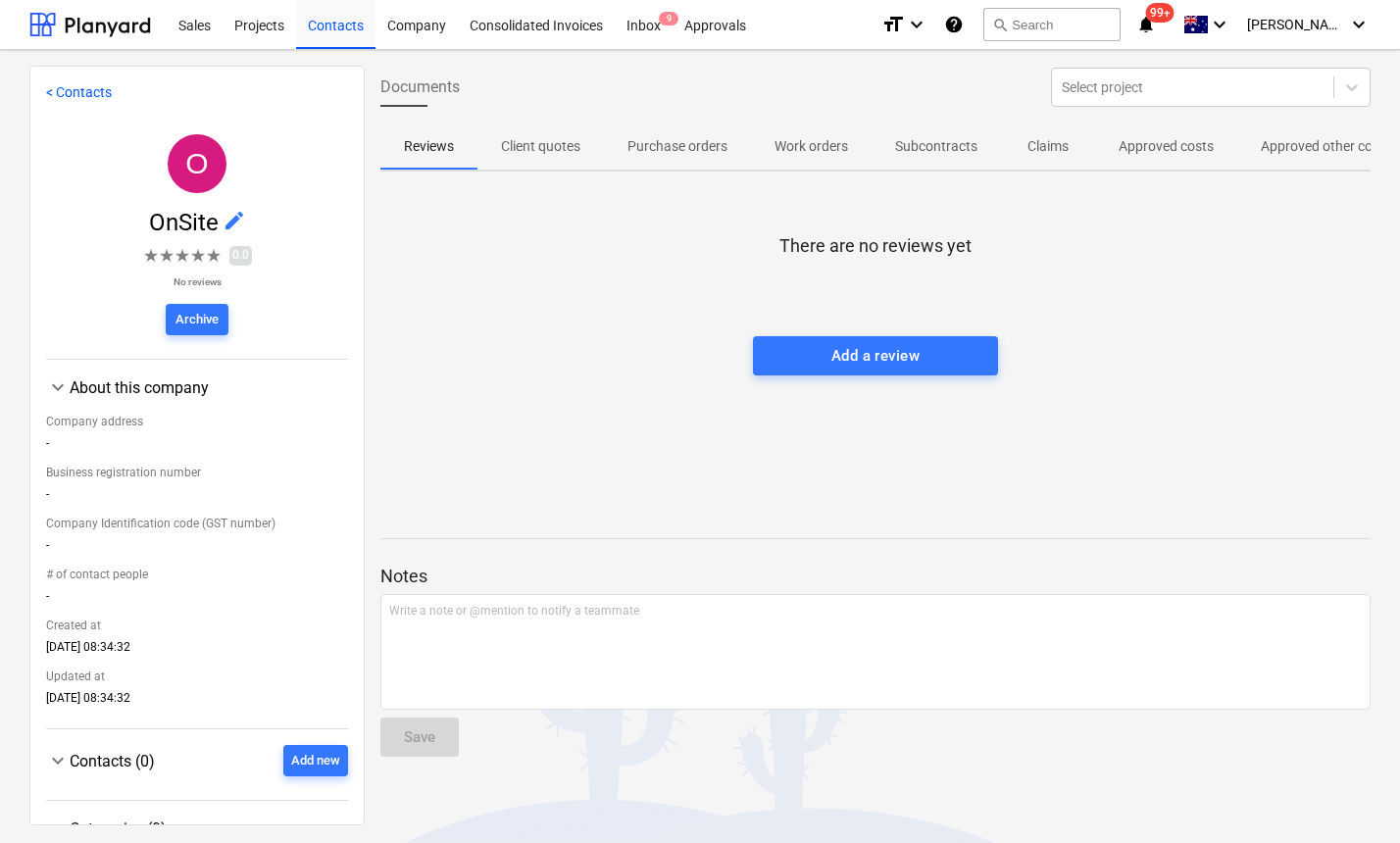 click on "Approved other costs" at bounding box center (1325, 146) 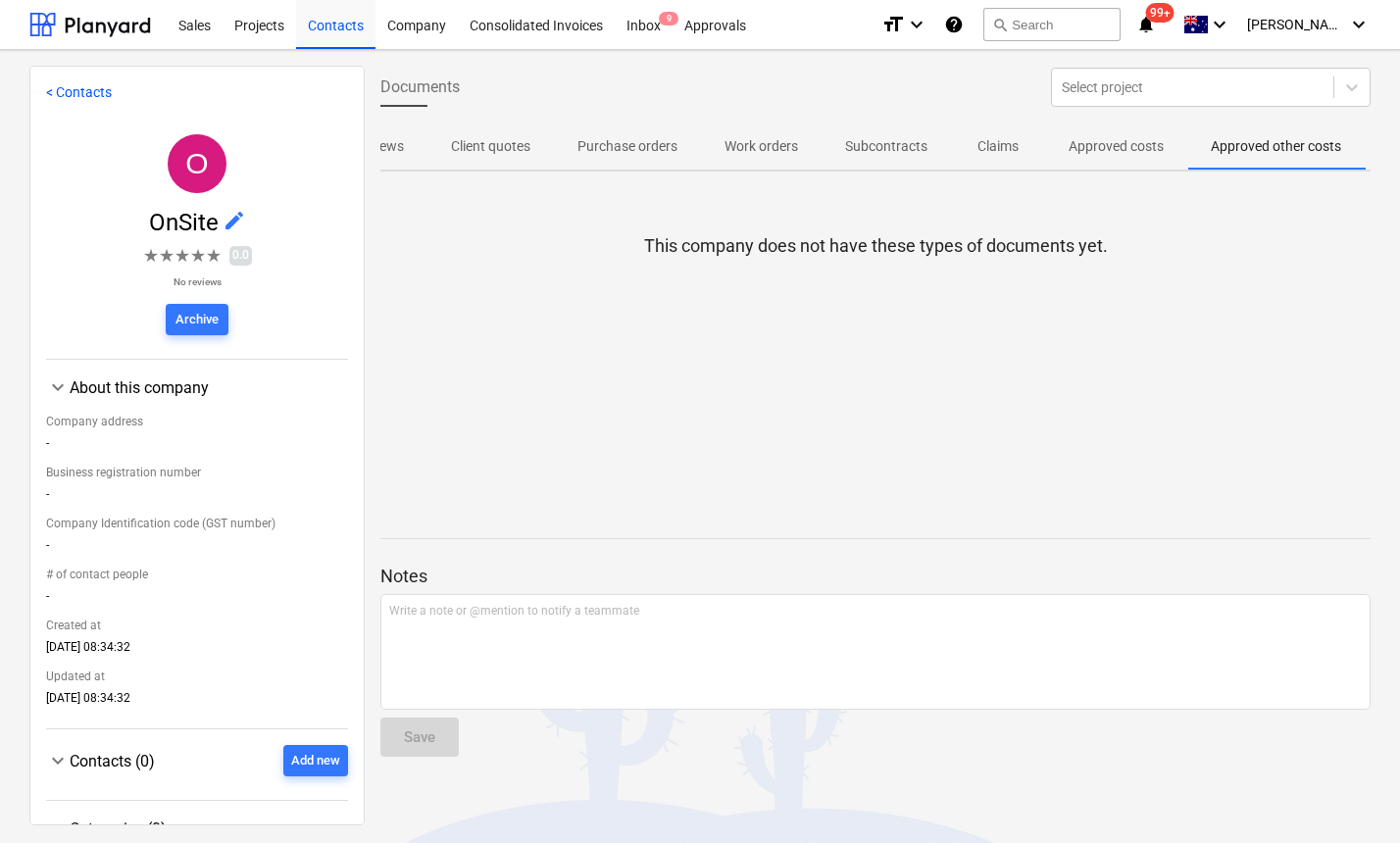 scroll, scrollTop: 0, scrollLeft: 52, axis: horizontal 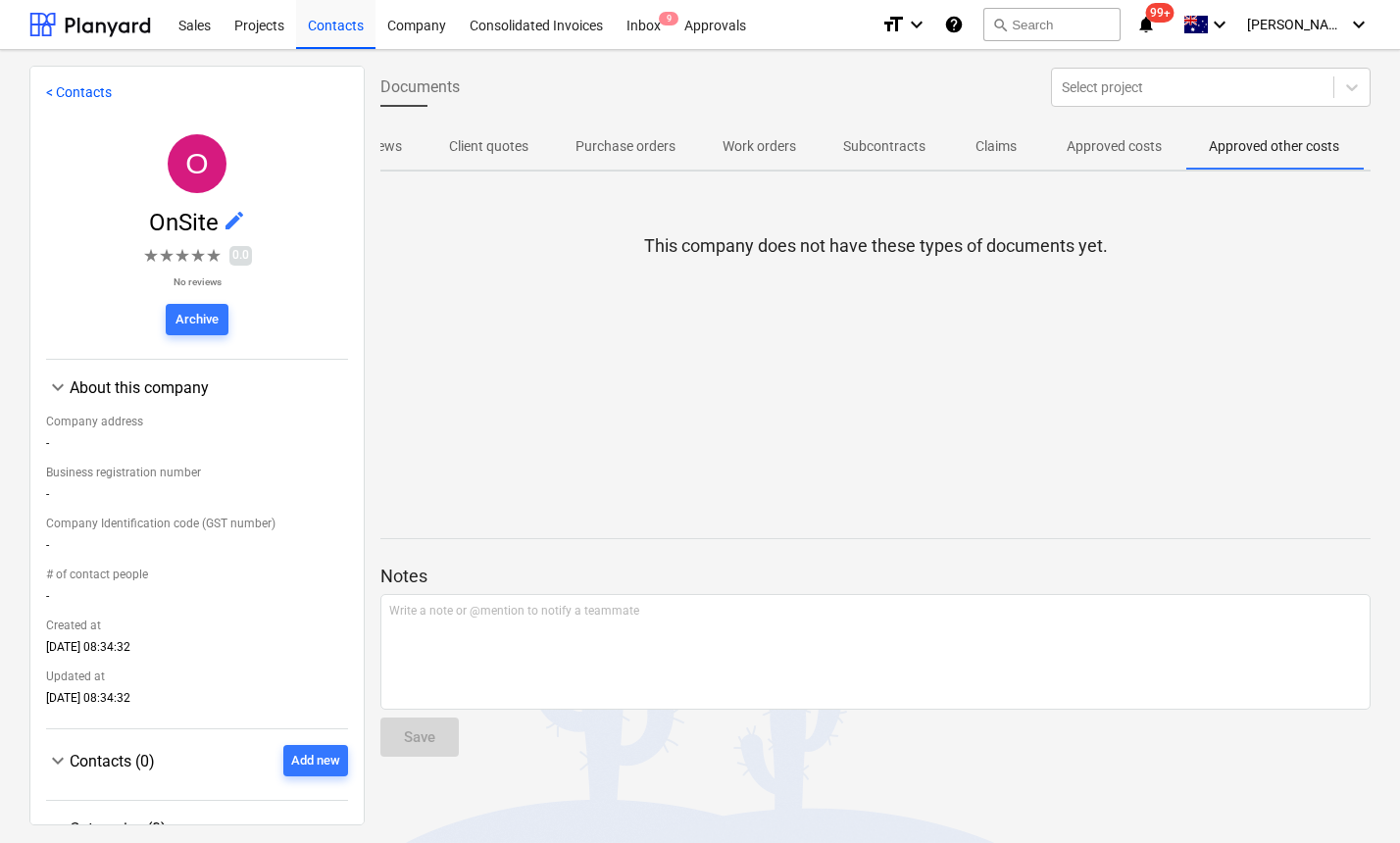 click on "Approved costs" at bounding box center (1114, 146) 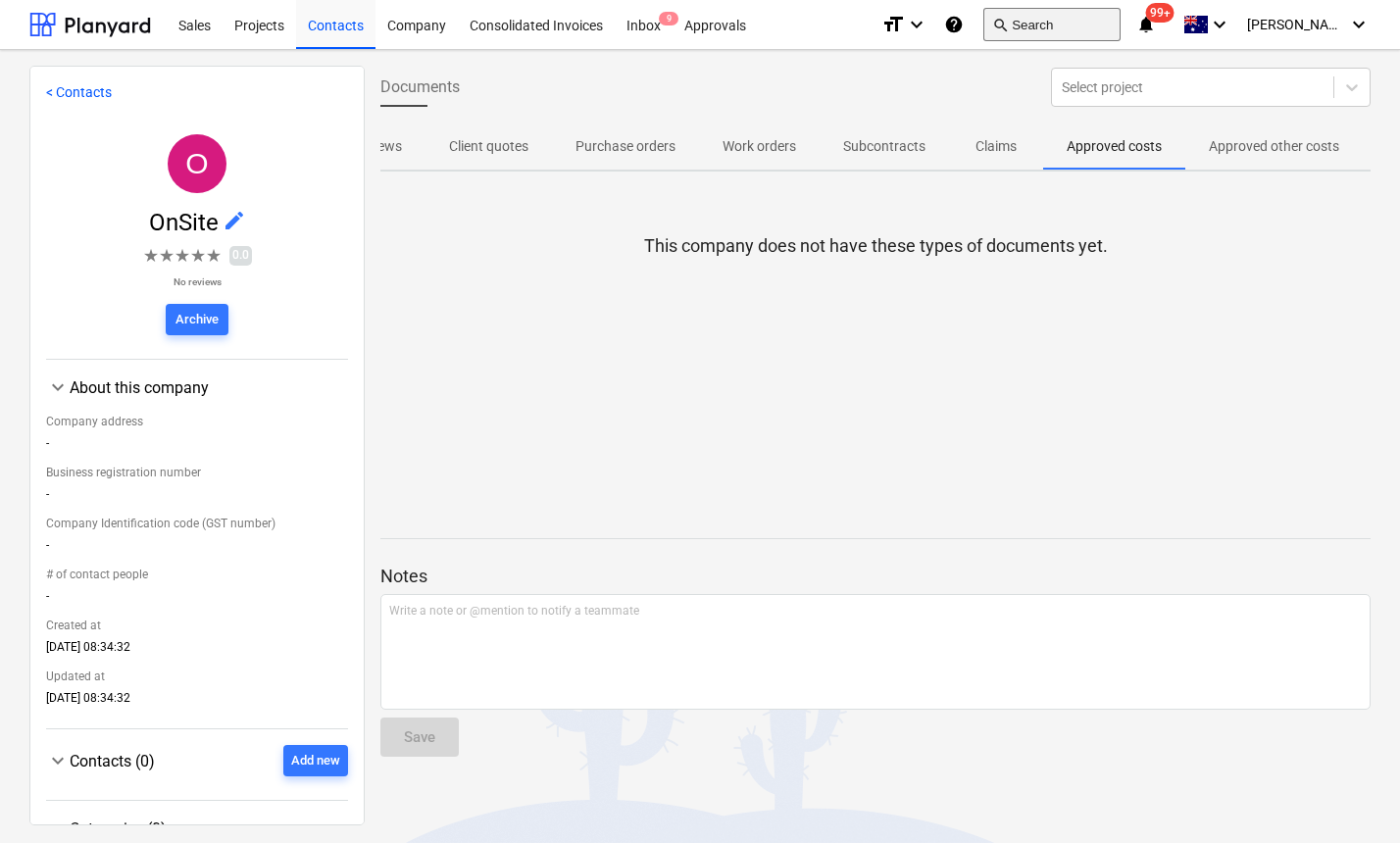 click on "search Search" at bounding box center [1052, 25] 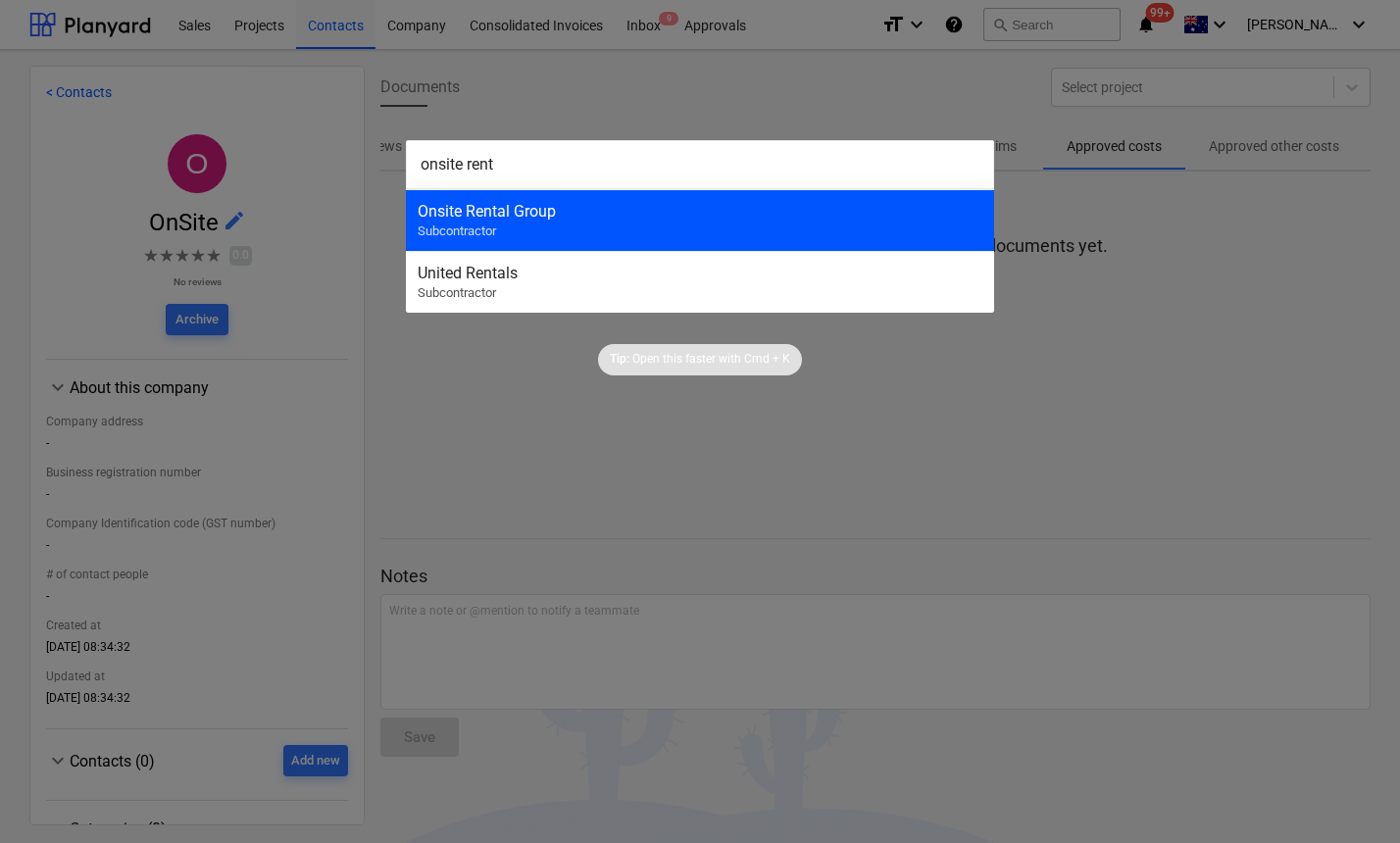 type on "onsite rent" 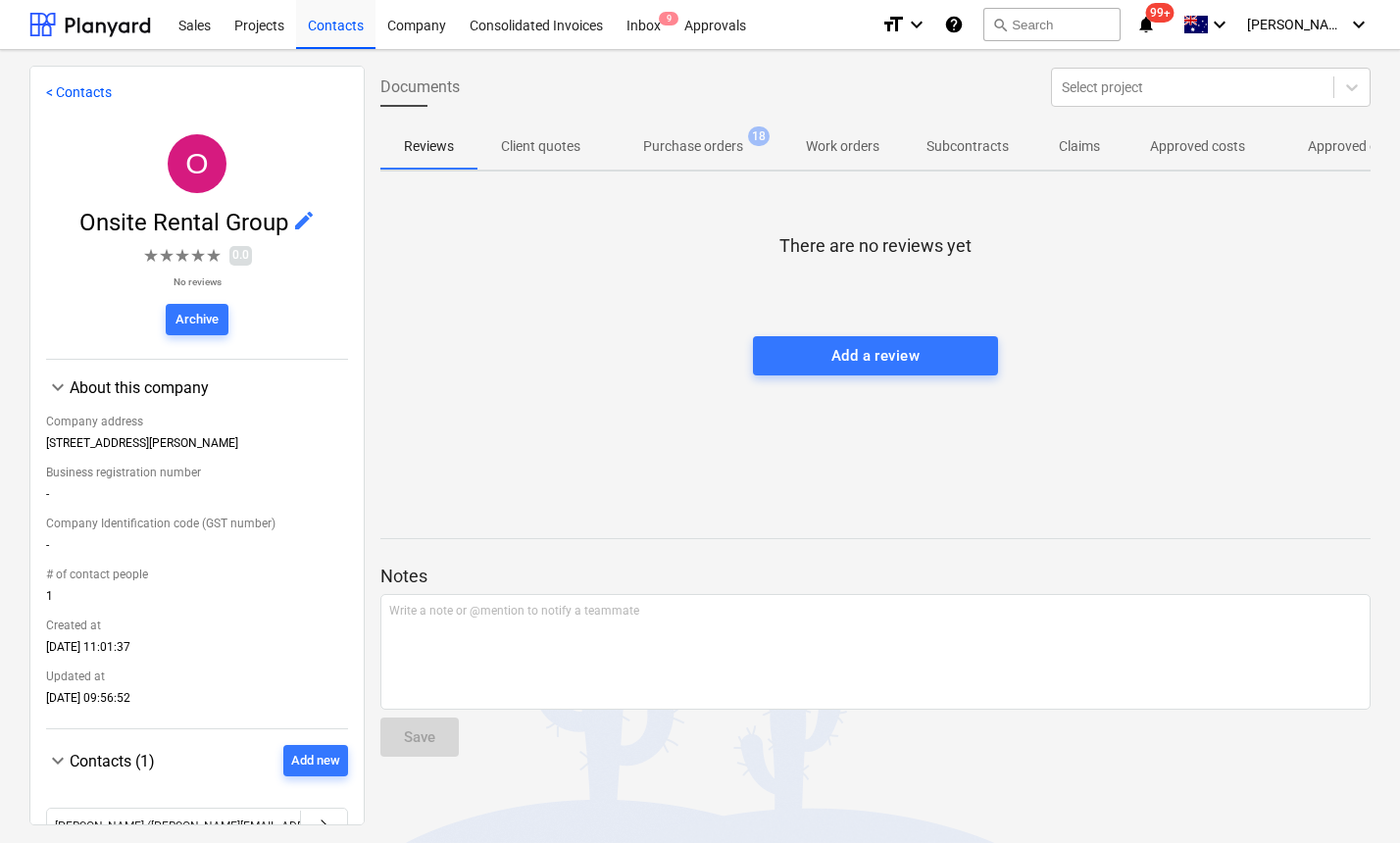 click on "Approved other costs 72" at bounding box center [1373, 146] 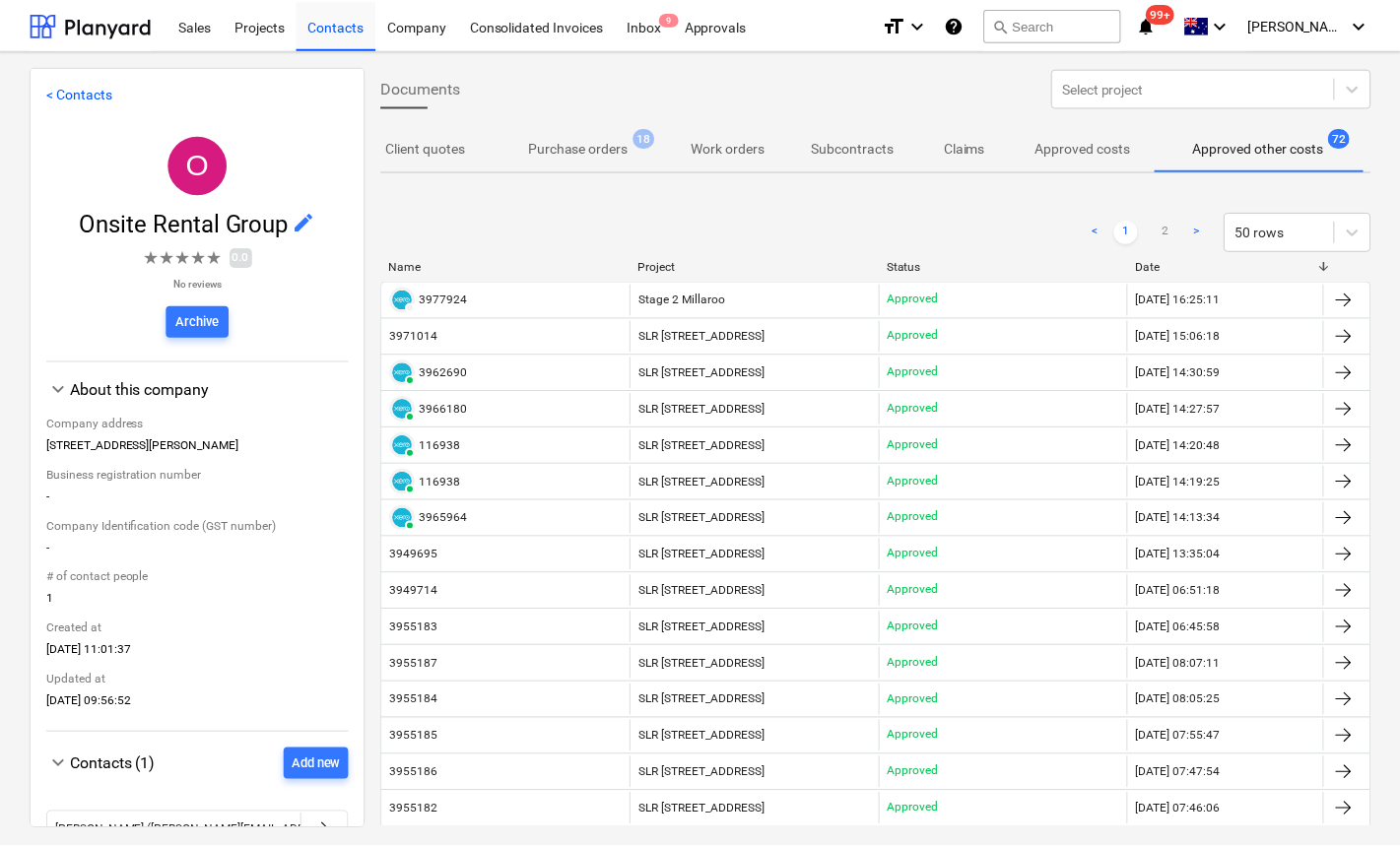 scroll, scrollTop: 0, scrollLeft: 115, axis: horizontal 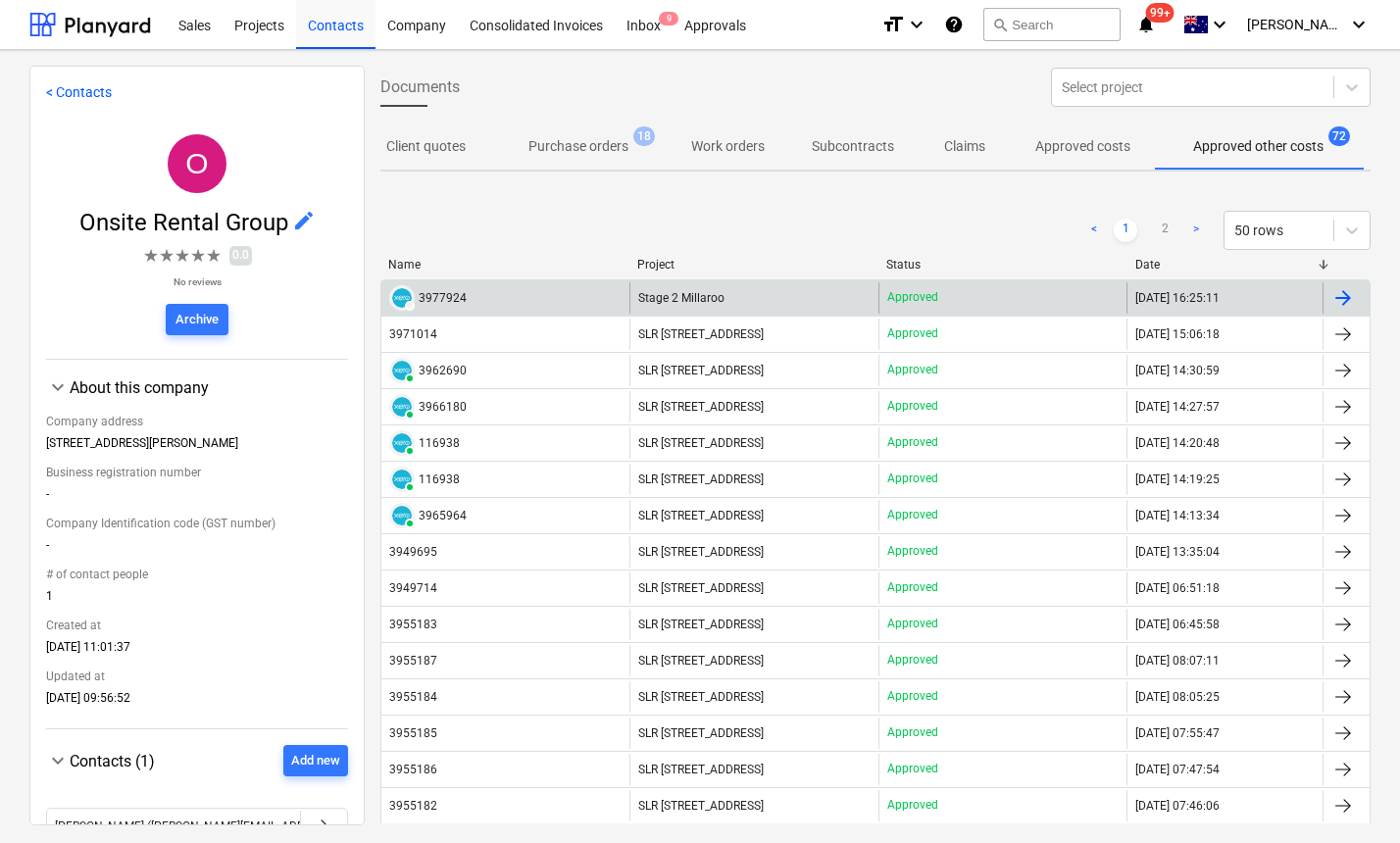 click on "3977924" at bounding box center (442, 298) 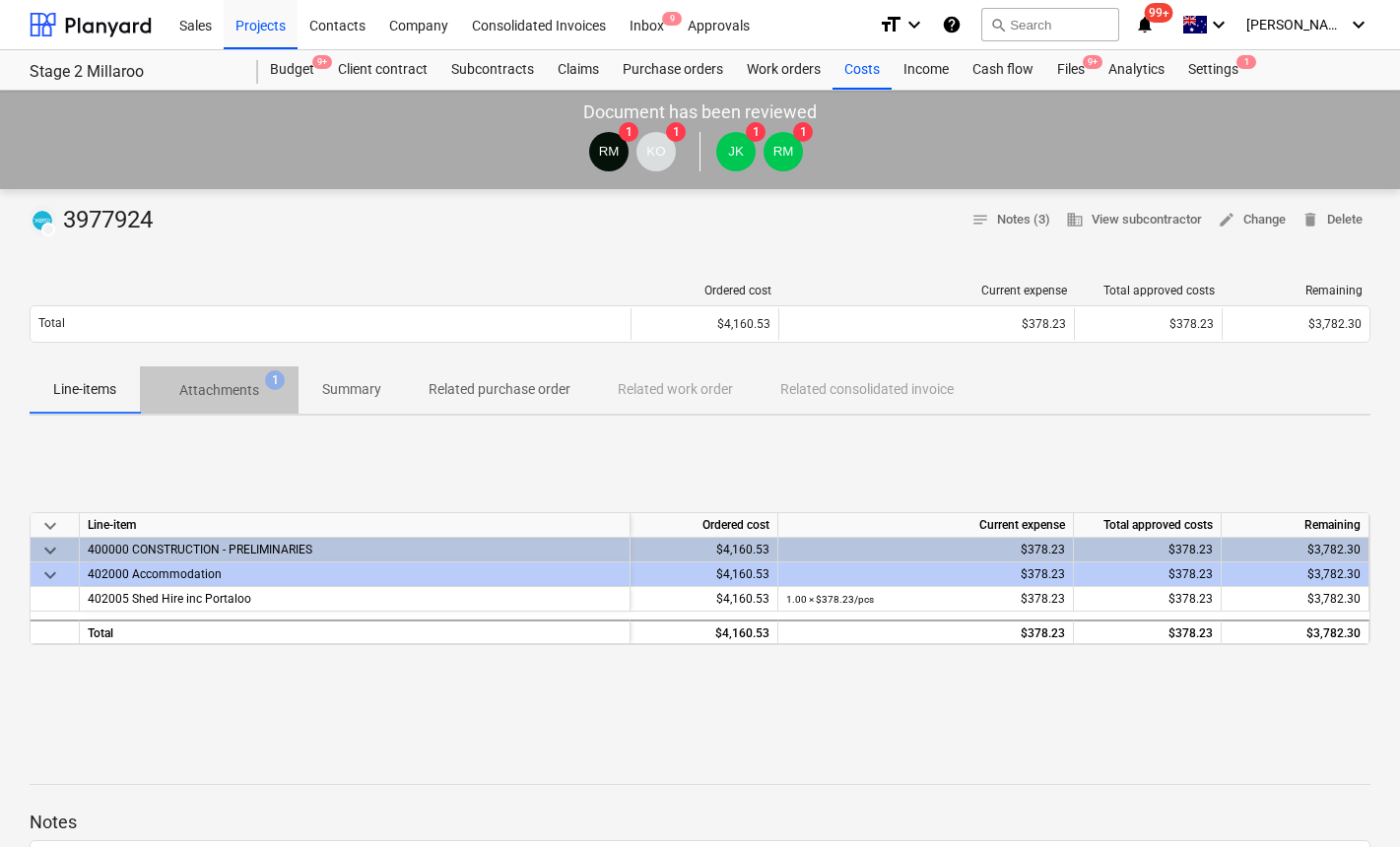click on "Attachments" at bounding box center (219, 390) 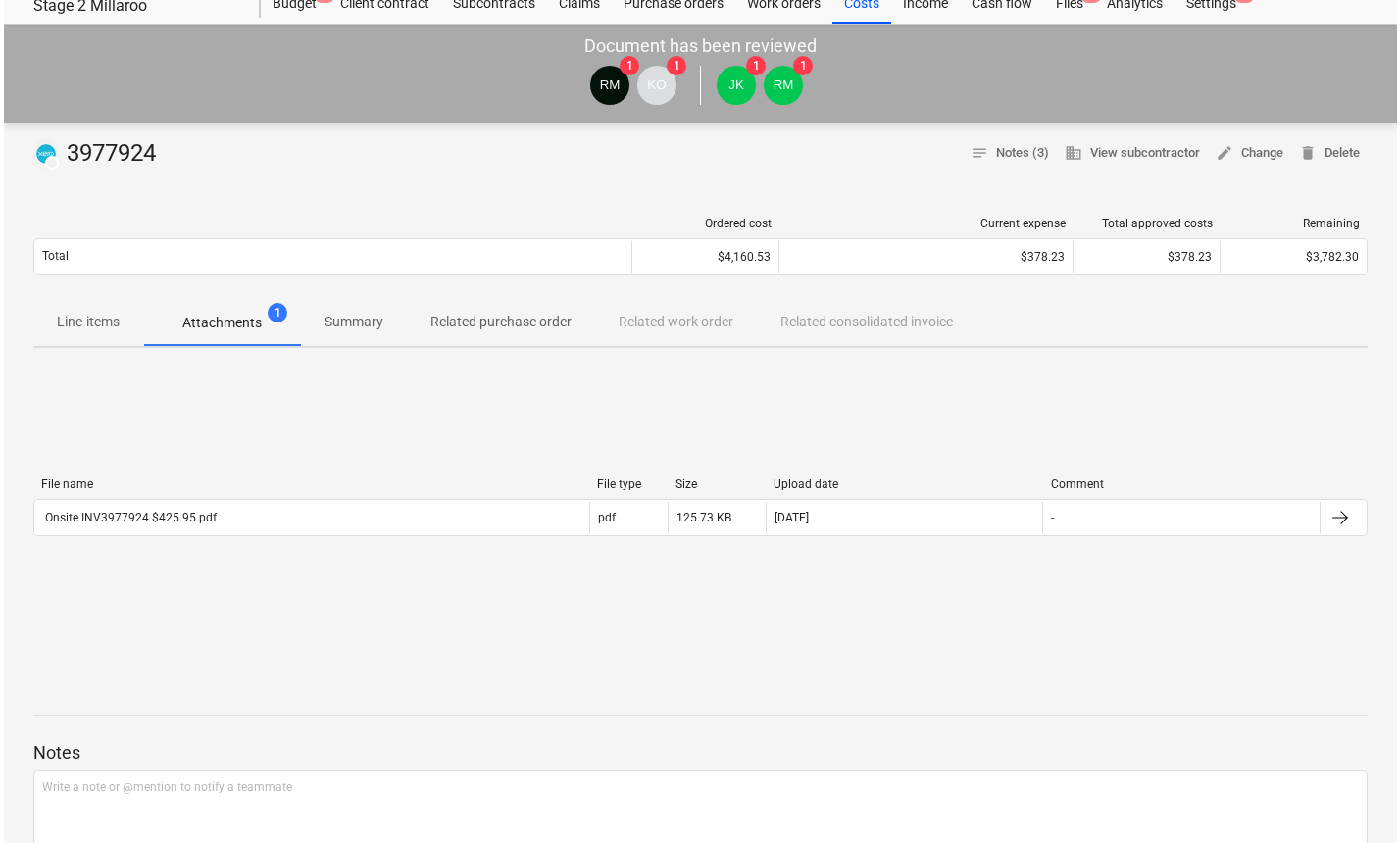 scroll, scrollTop: 1, scrollLeft: 0, axis: vertical 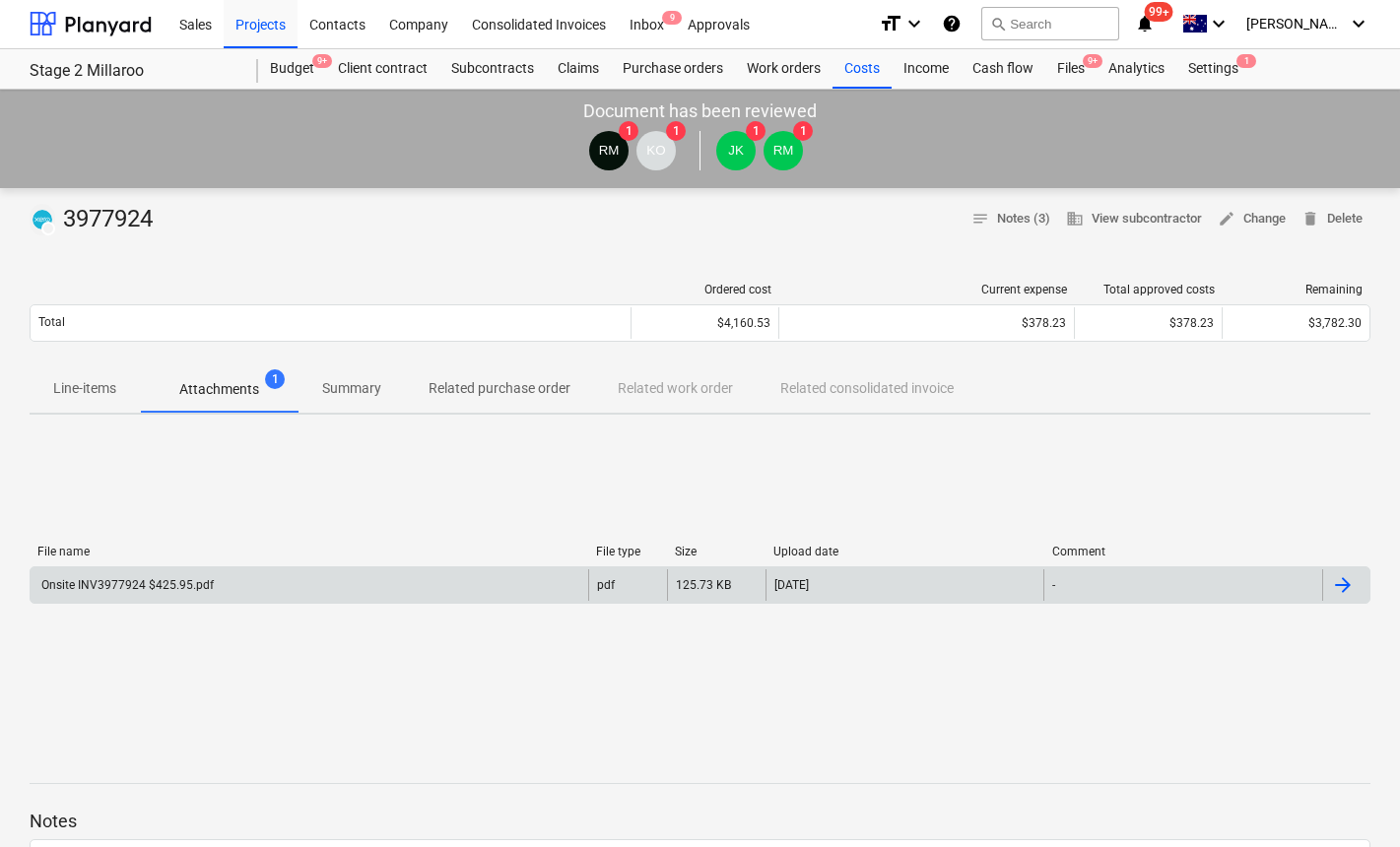 click on "Onsite INV3977924 $425.95.pdf" at bounding box center (126, 585) 